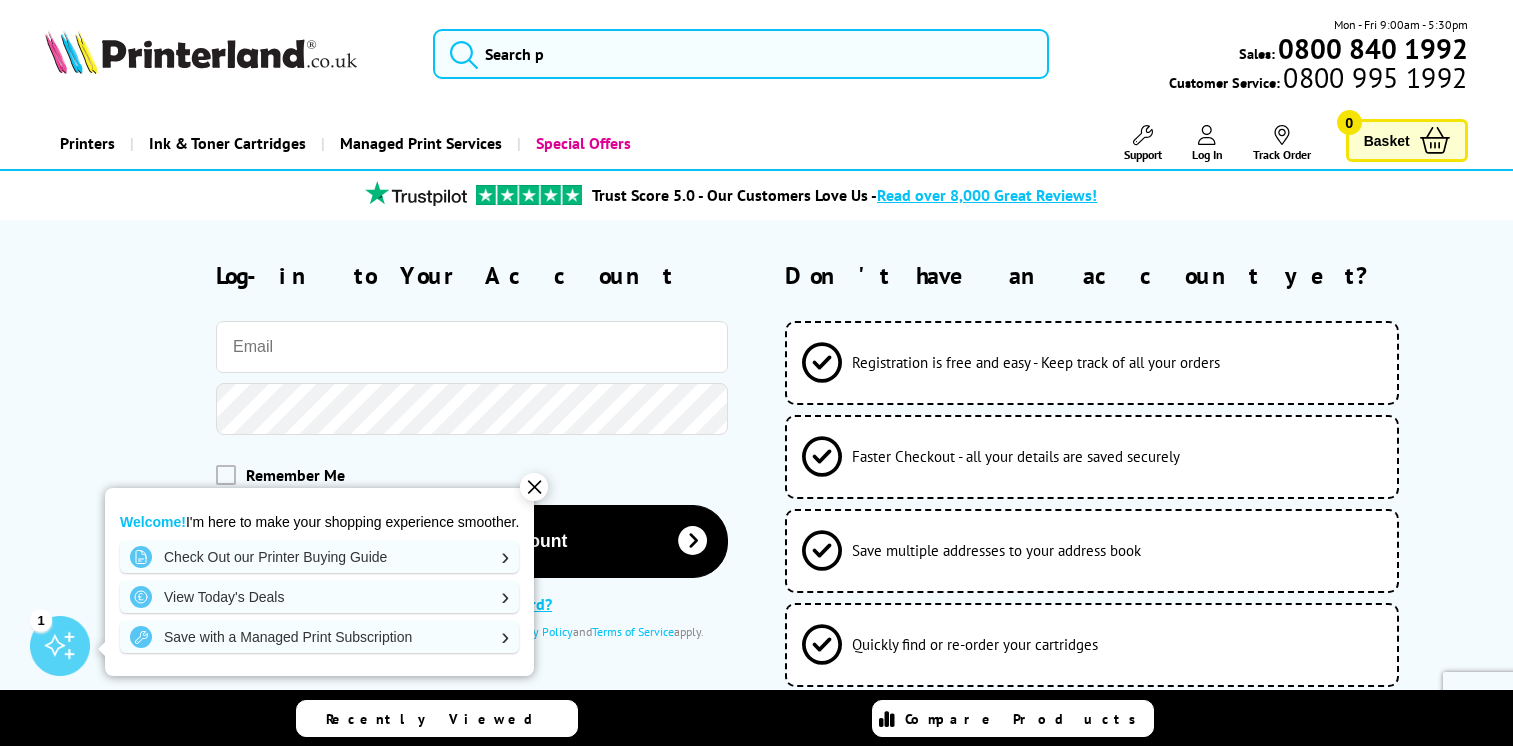 scroll, scrollTop: 0, scrollLeft: 0, axis: both 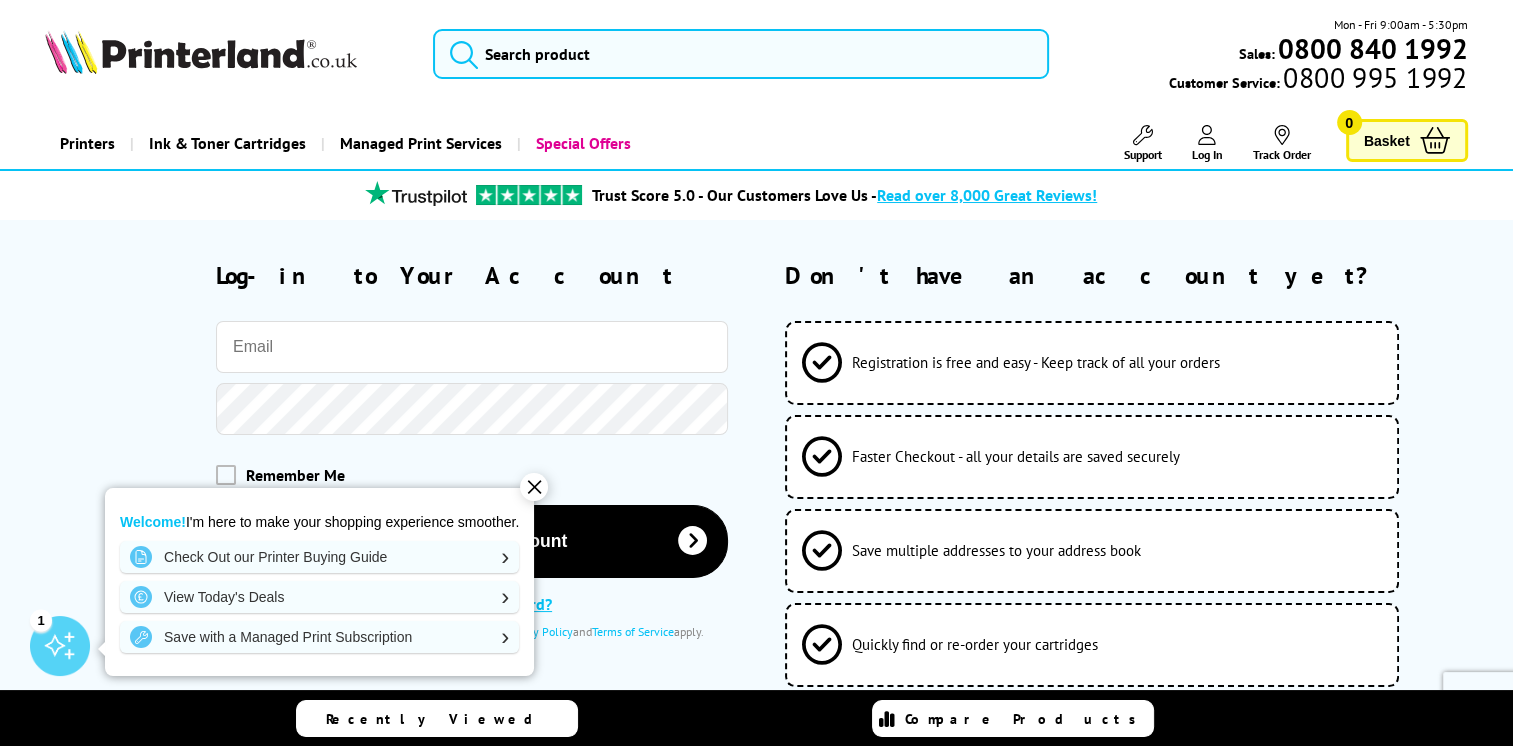 click at bounding box center [472, 347] 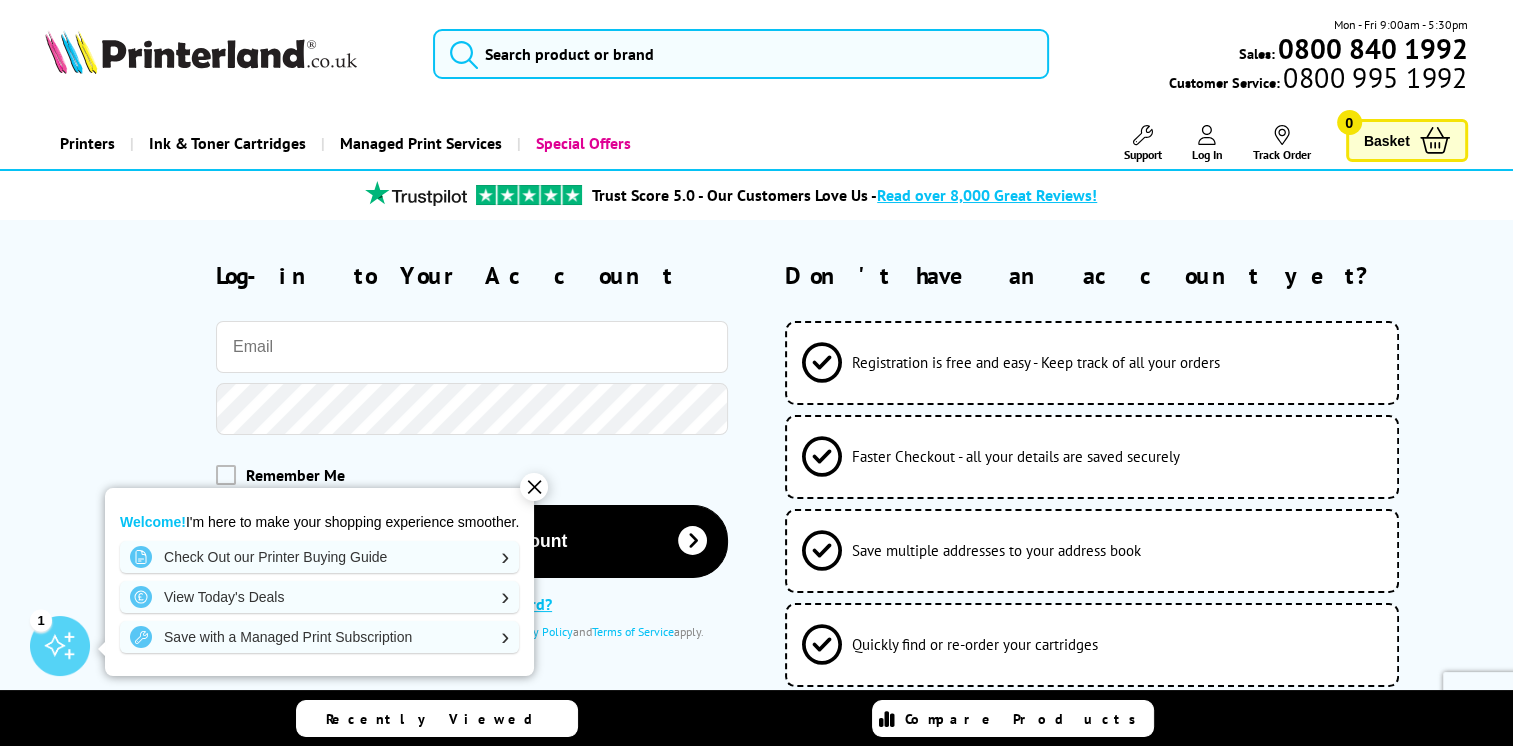 type on "[EMAIL]" 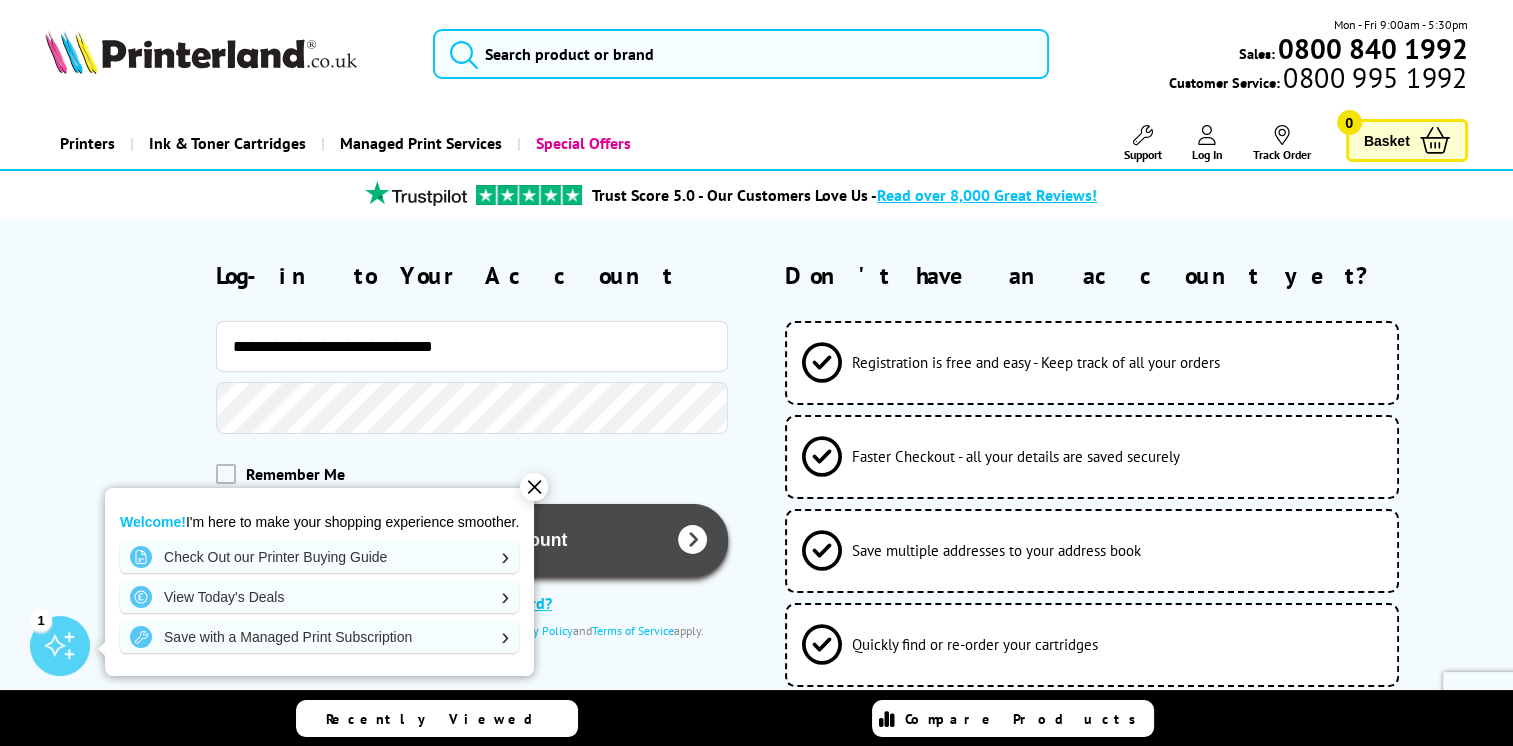 click on "Log-in to your account" at bounding box center [472, 540] 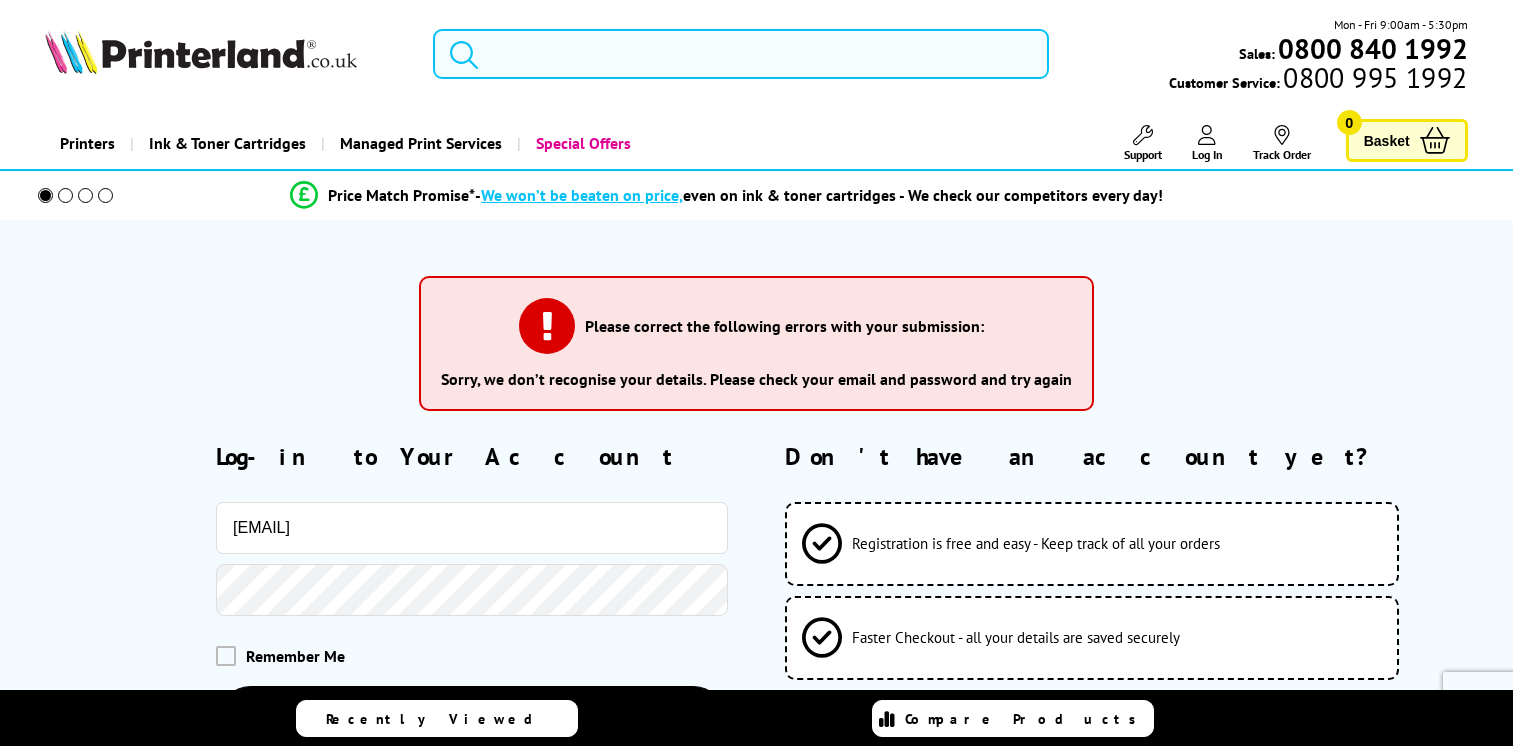 scroll, scrollTop: 0, scrollLeft: 0, axis: both 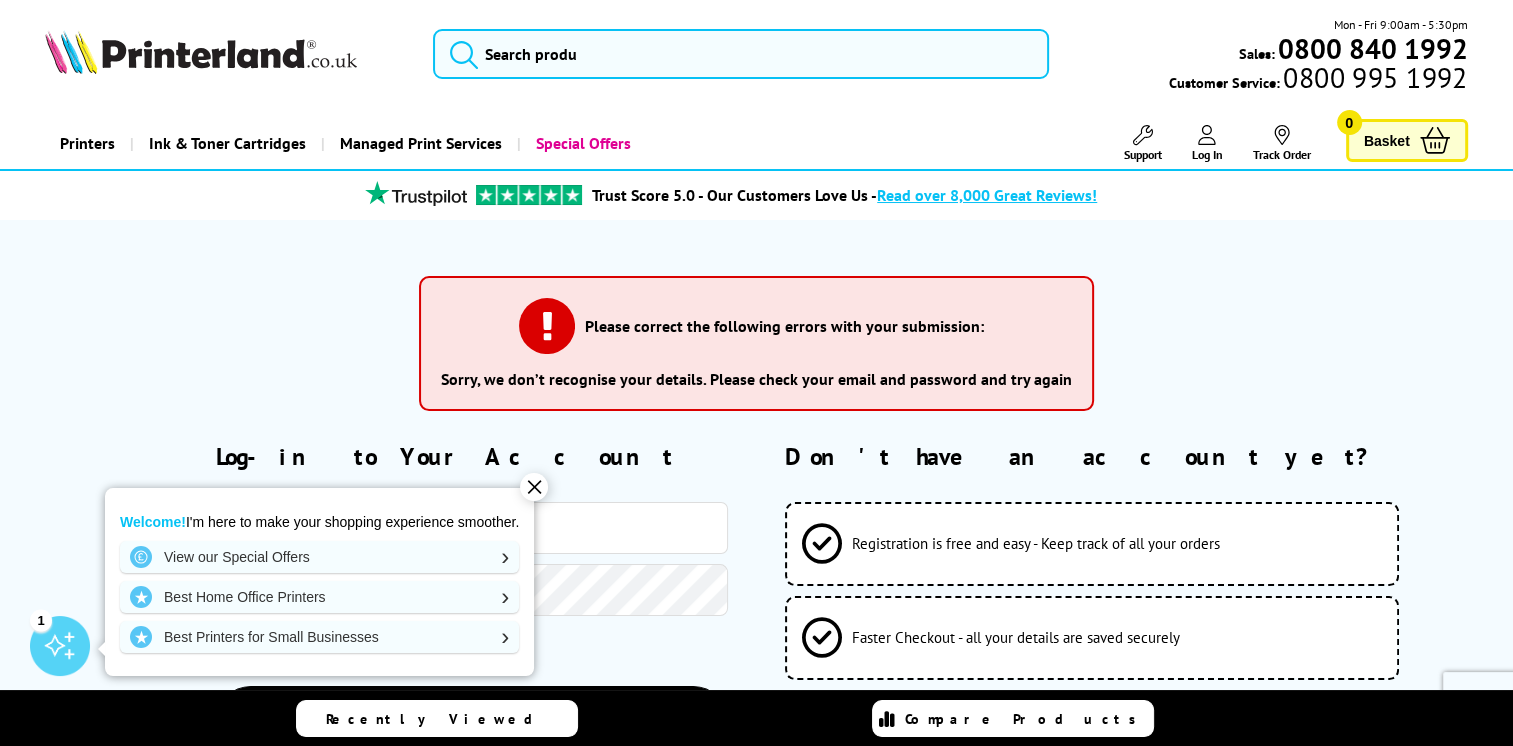 click on "Log In" at bounding box center (1207, 154) 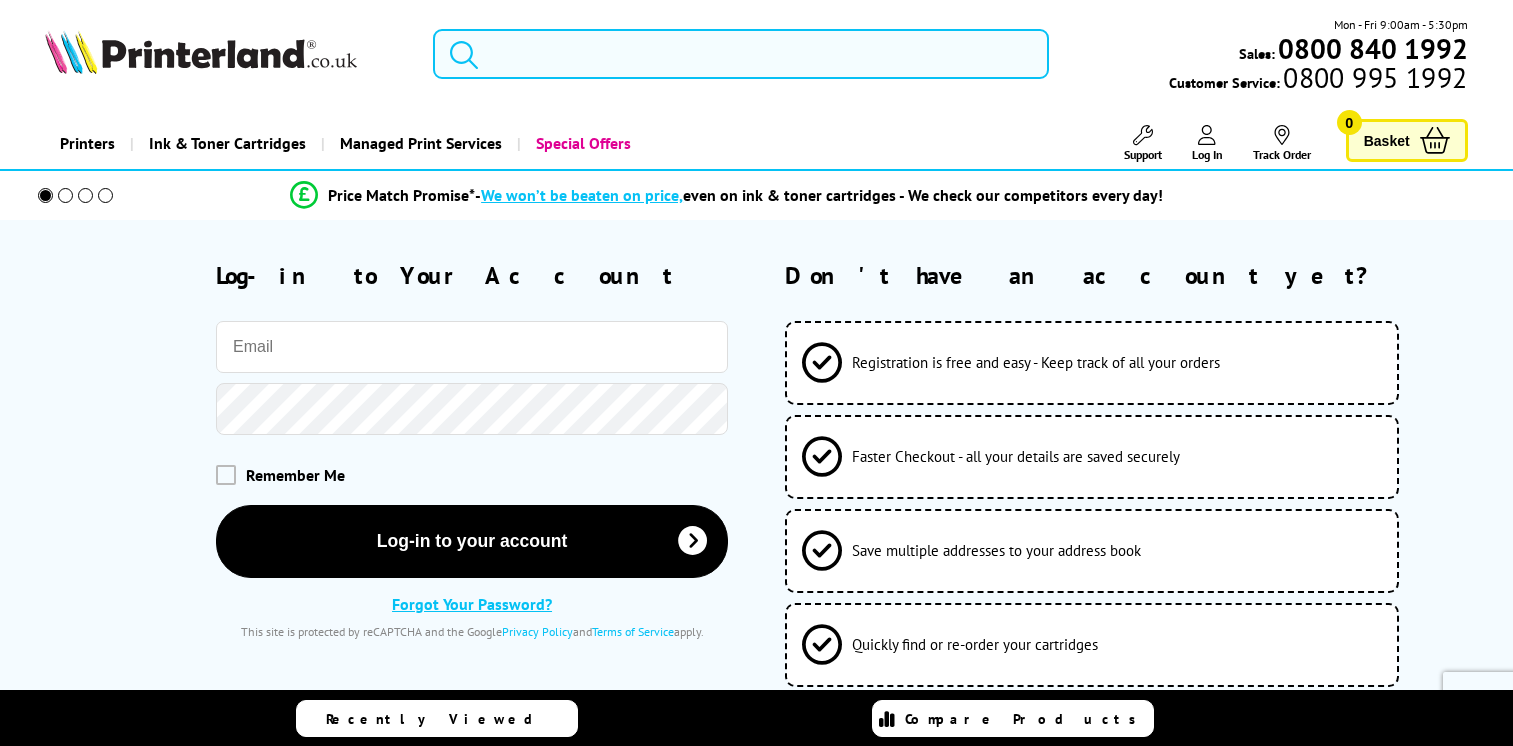 scroll, scrollTop: 0, scrollLeft: 0, axis: both 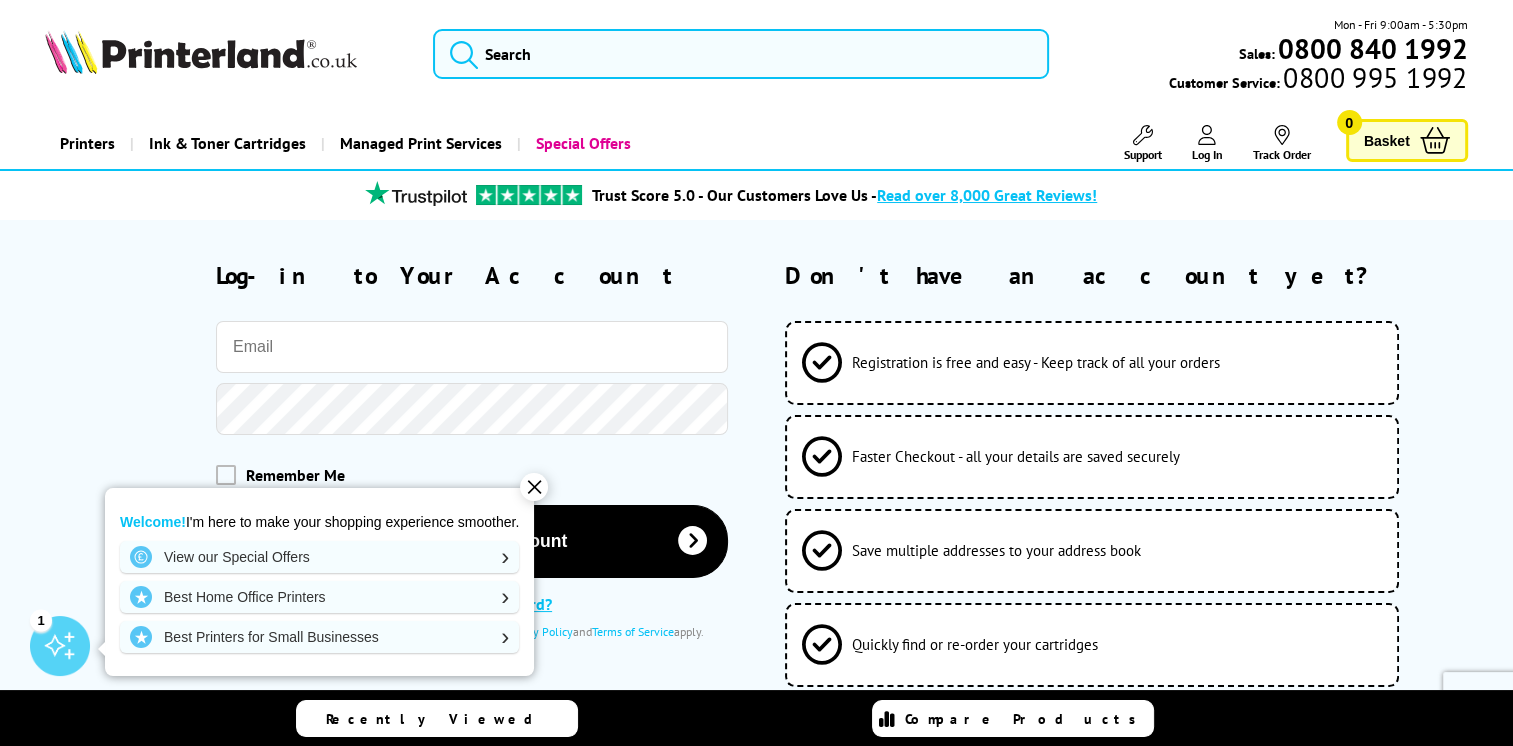 click at bounding box center (472, 347) 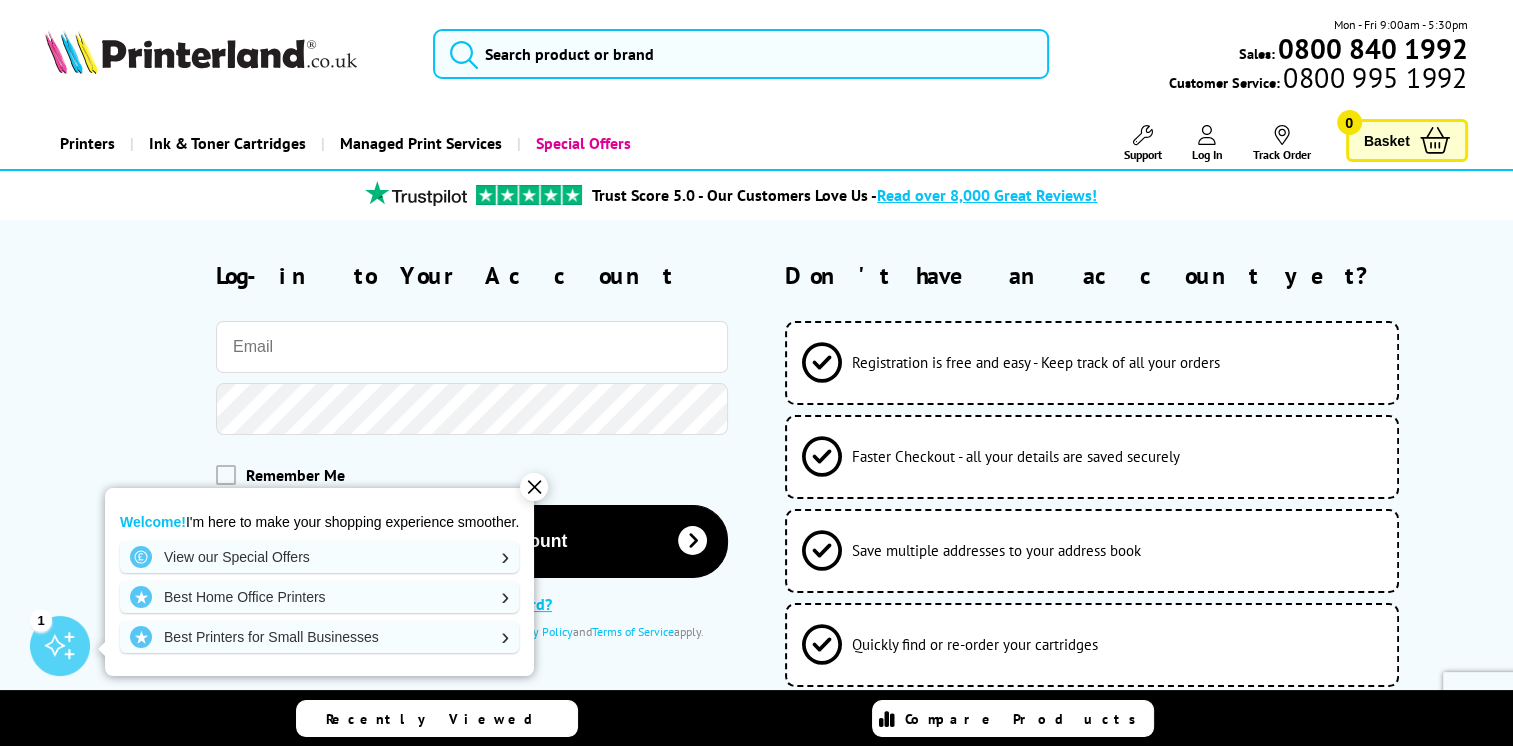 type on "[EMAIL]" 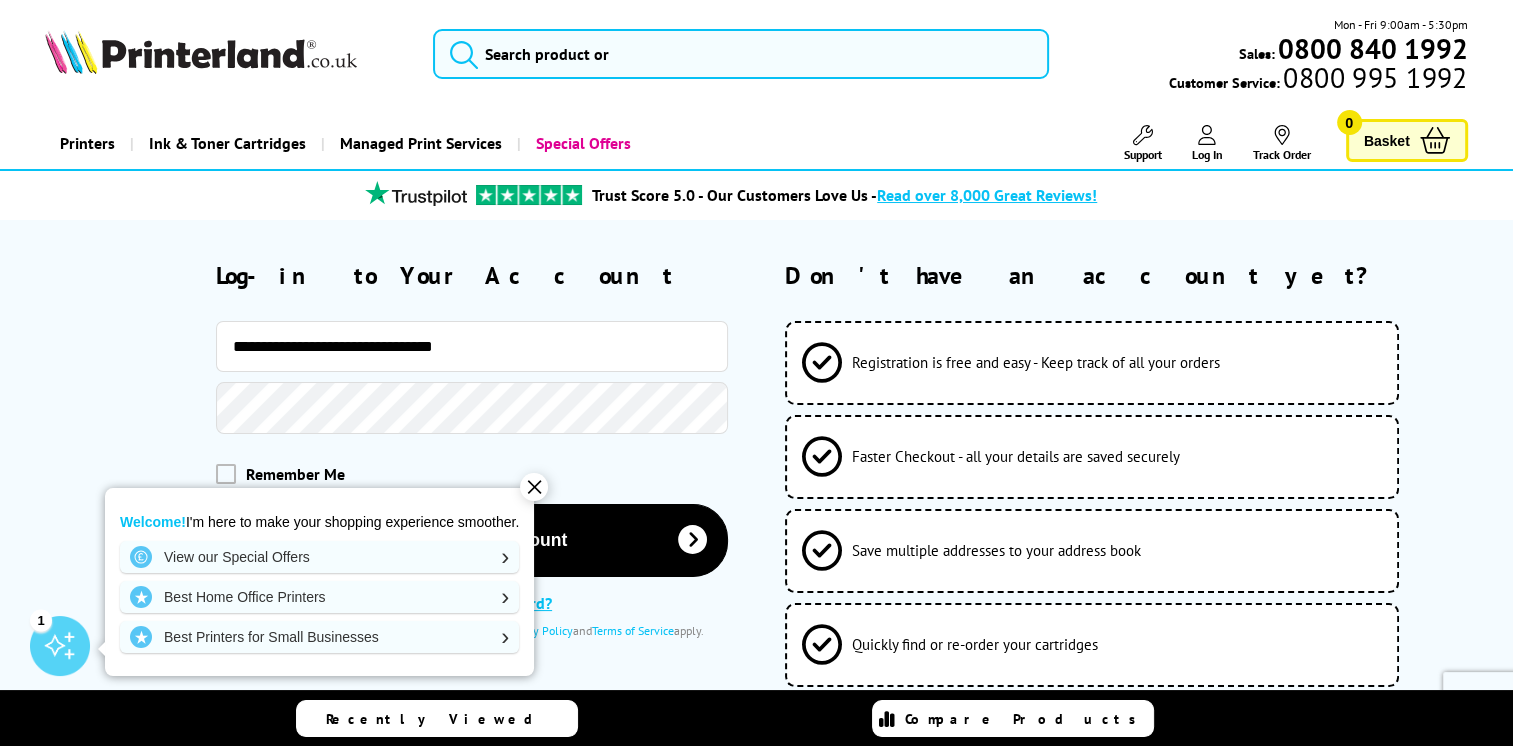 click on "✕" at bounding box center [534, 487] 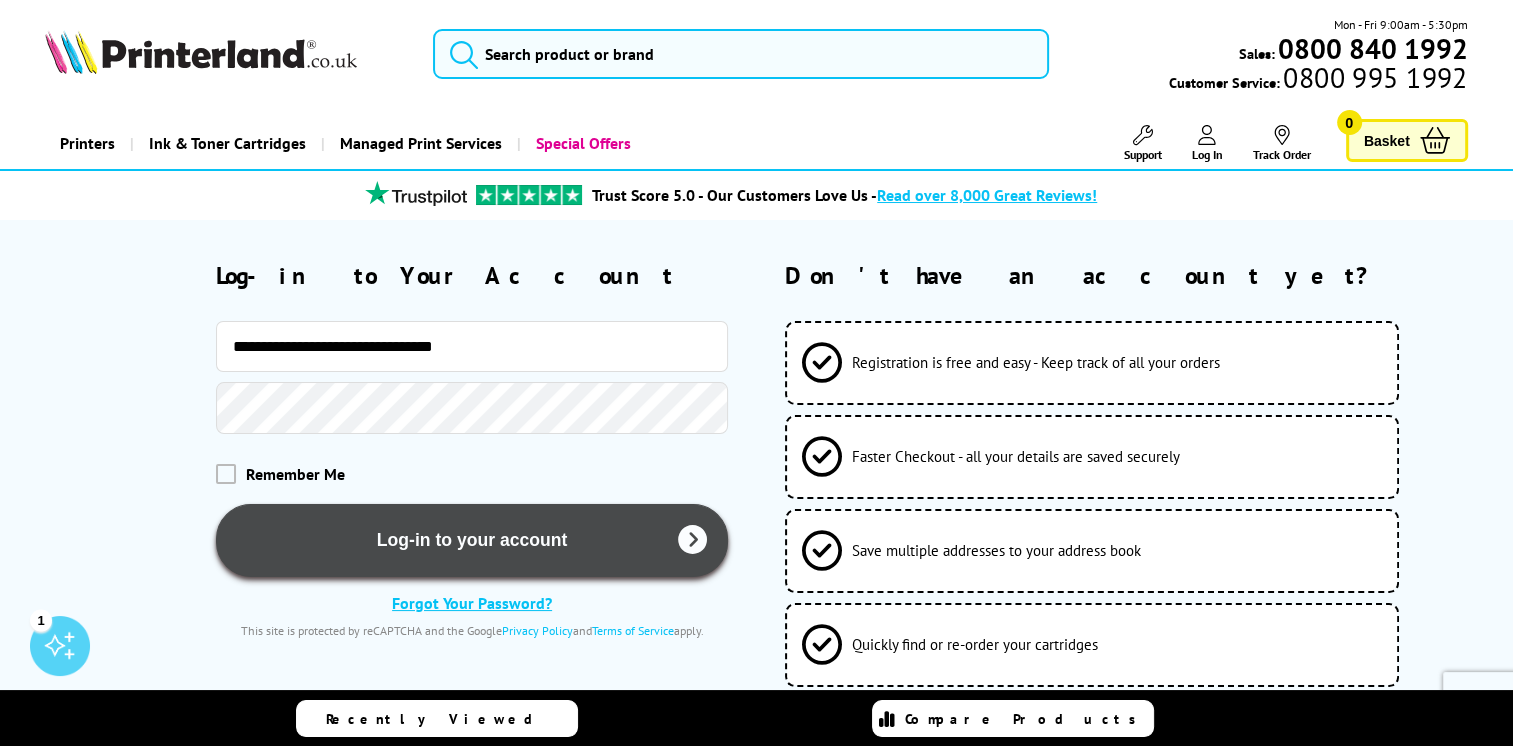 click on "Log-in to your account" at bounding box center (472, 540) 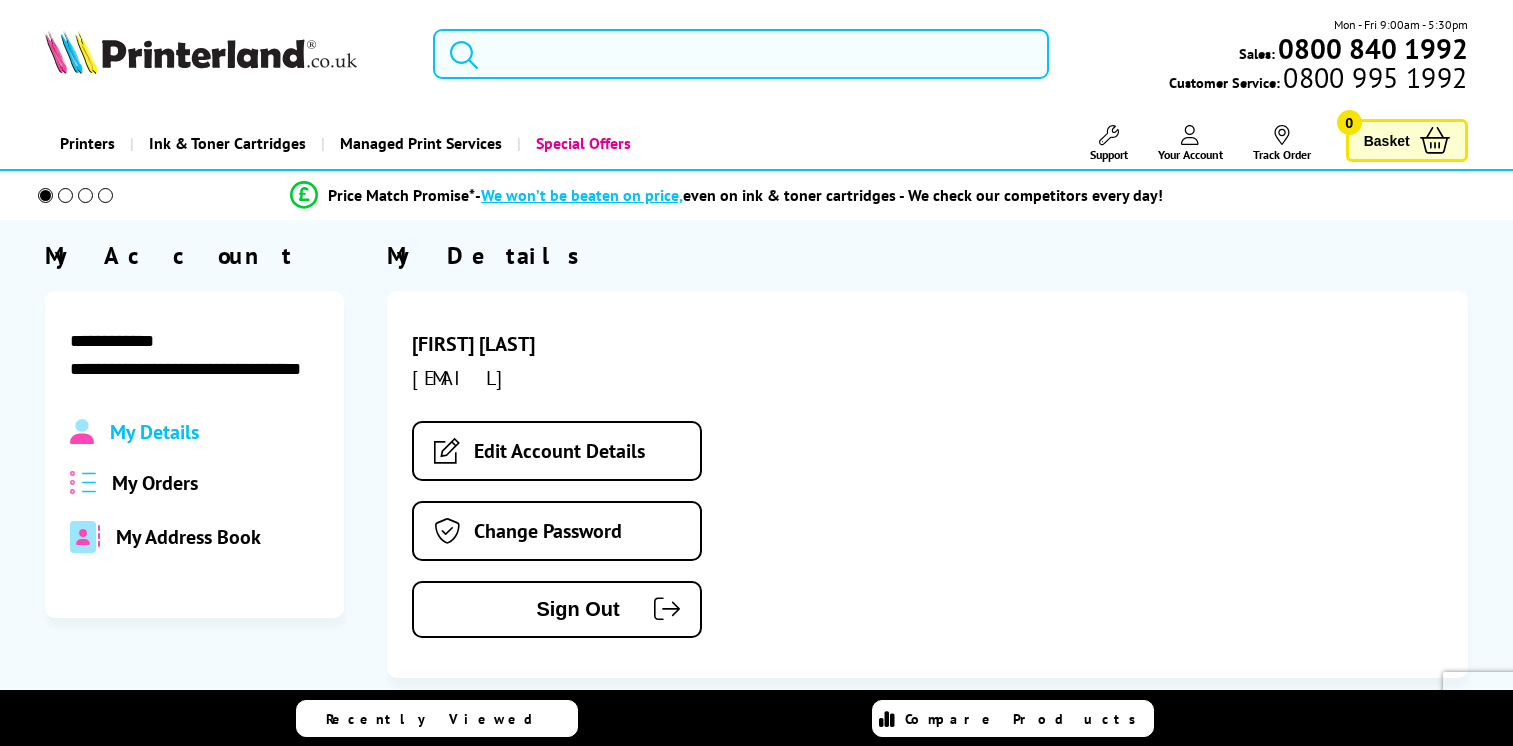 scroll, scrollTop: 0, scrollLeft: 0, axis: both 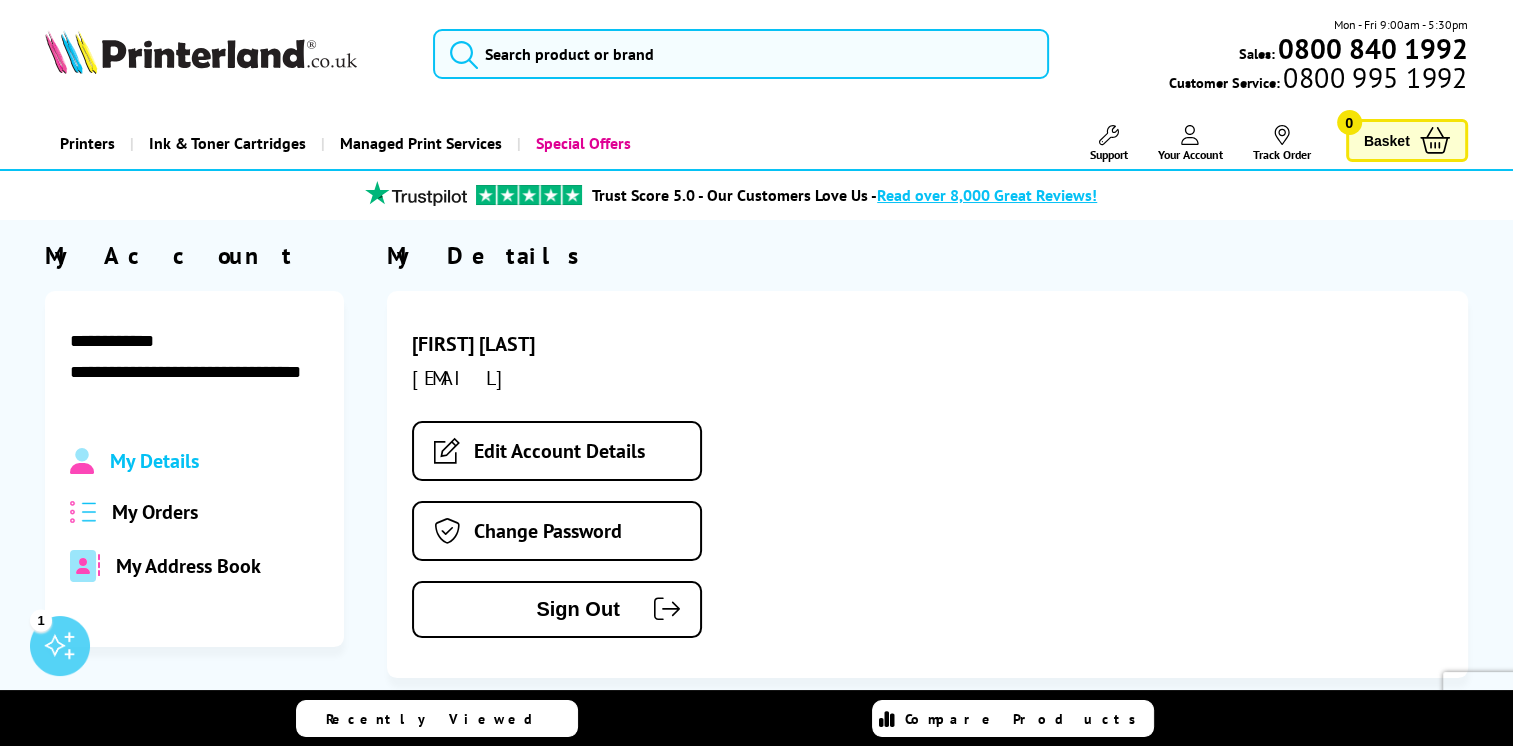 click on "My Orders" at bounding box center (155, 512) 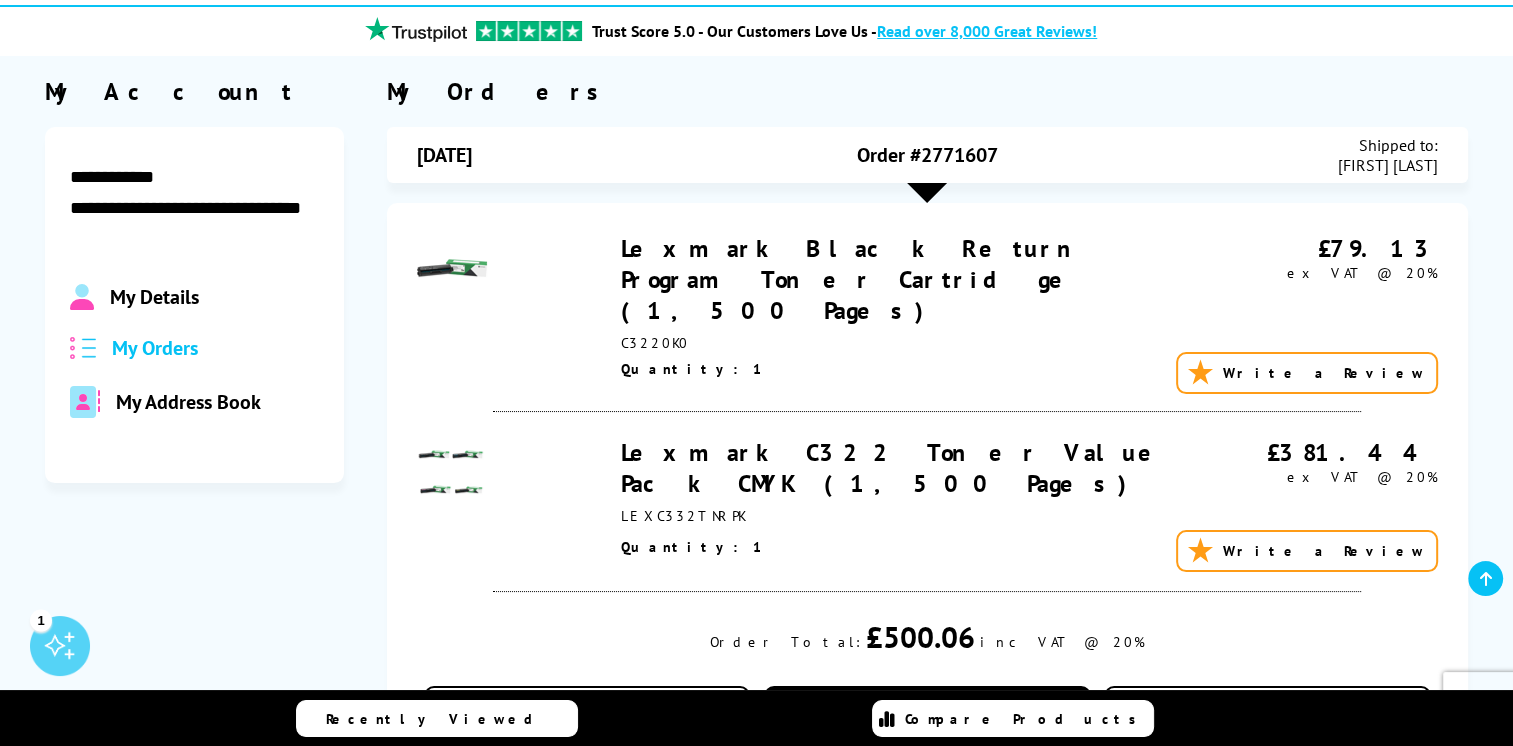 scroll, scrollTop: 200, scrollLeft: 0, axis: vertical 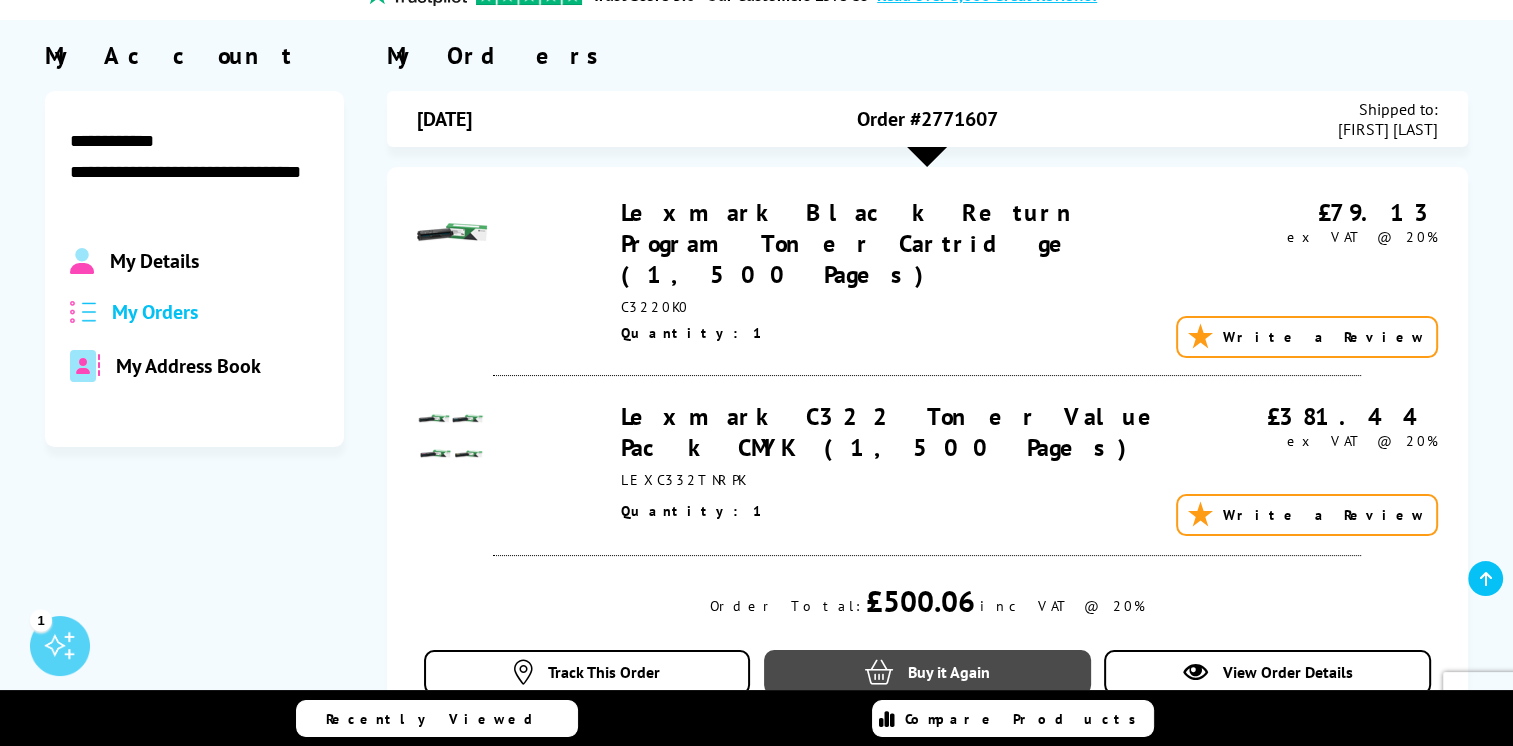 click on "Buy it Again" at bounding box center (949, 672) 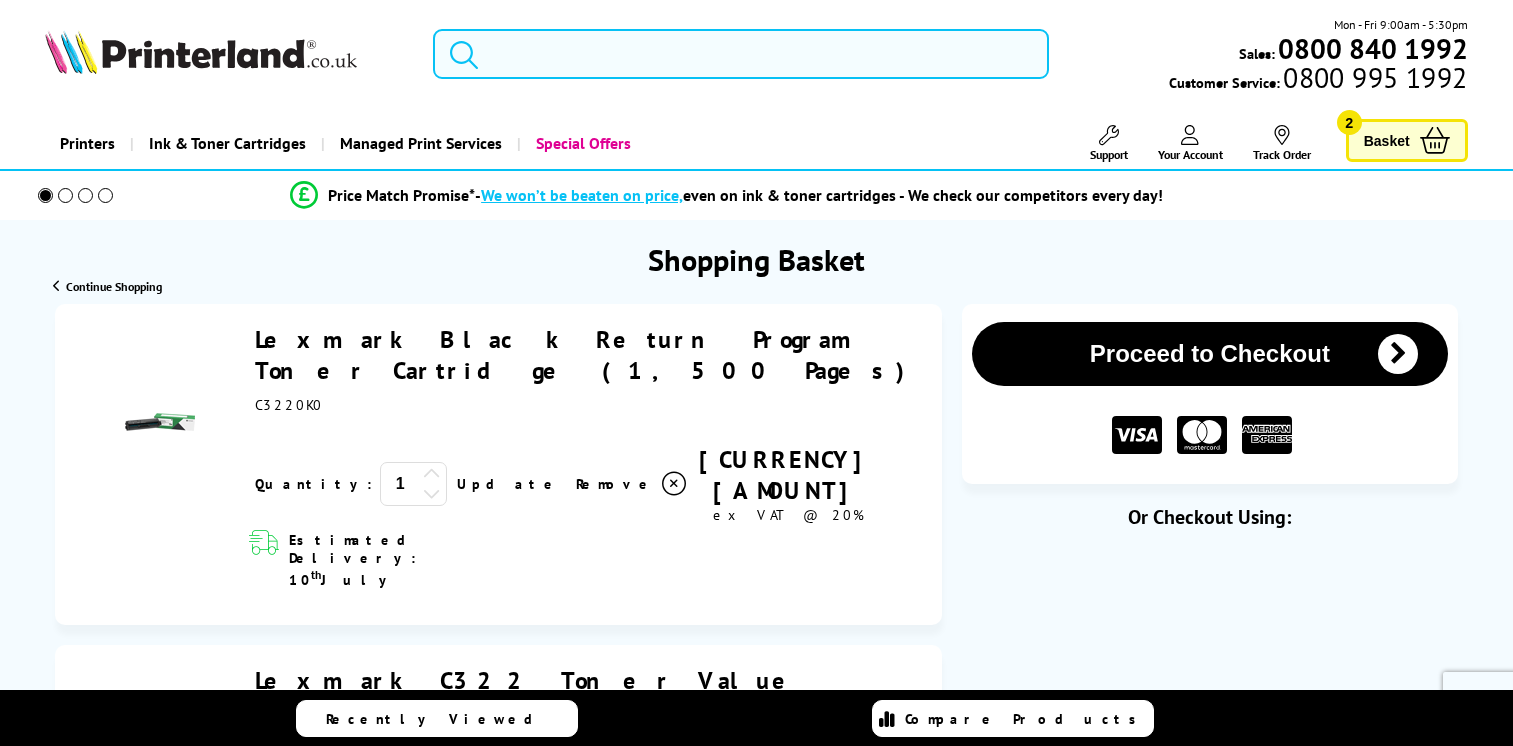 scroll, scrollTop: 0, scrollLeft: 0, axis: both 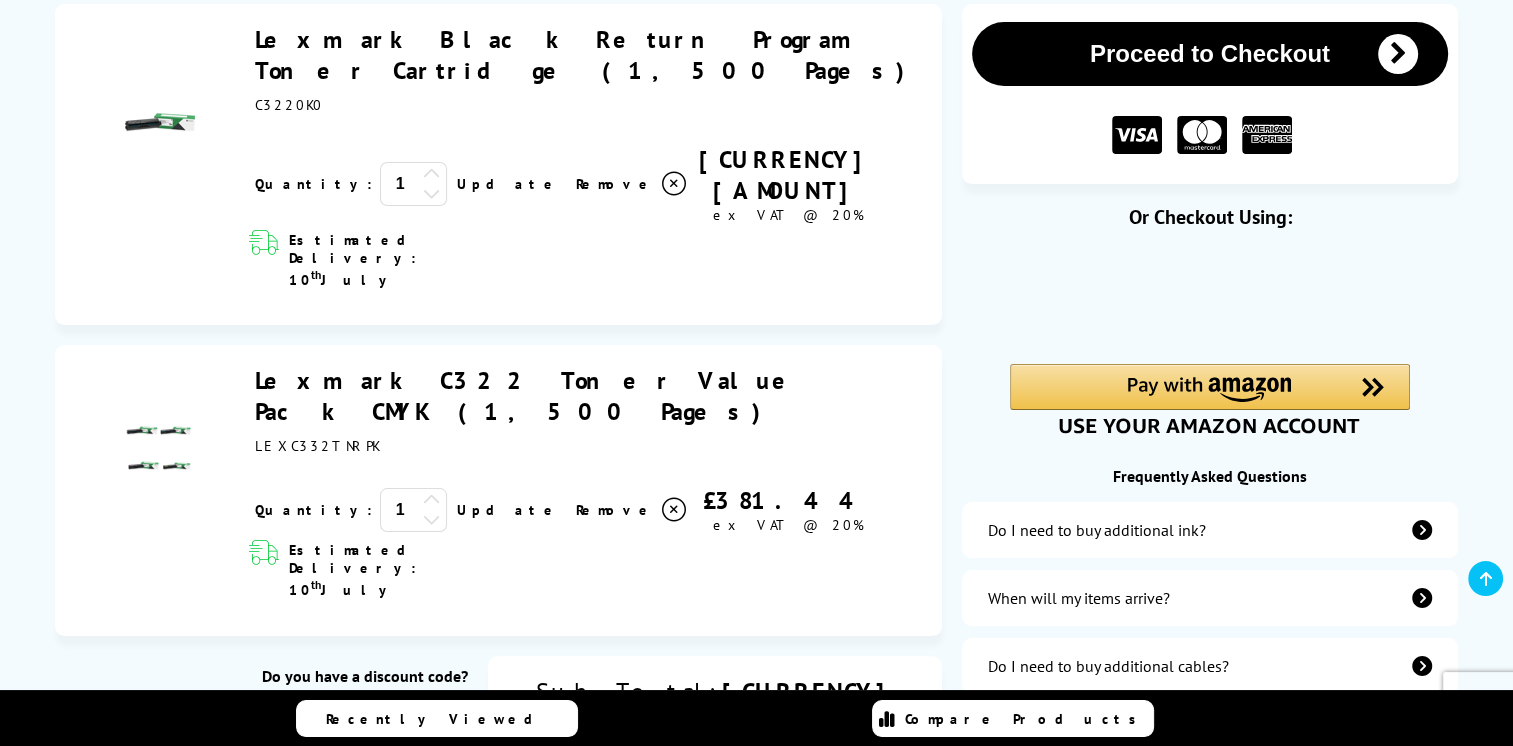 click at bounding box center [313, 728] 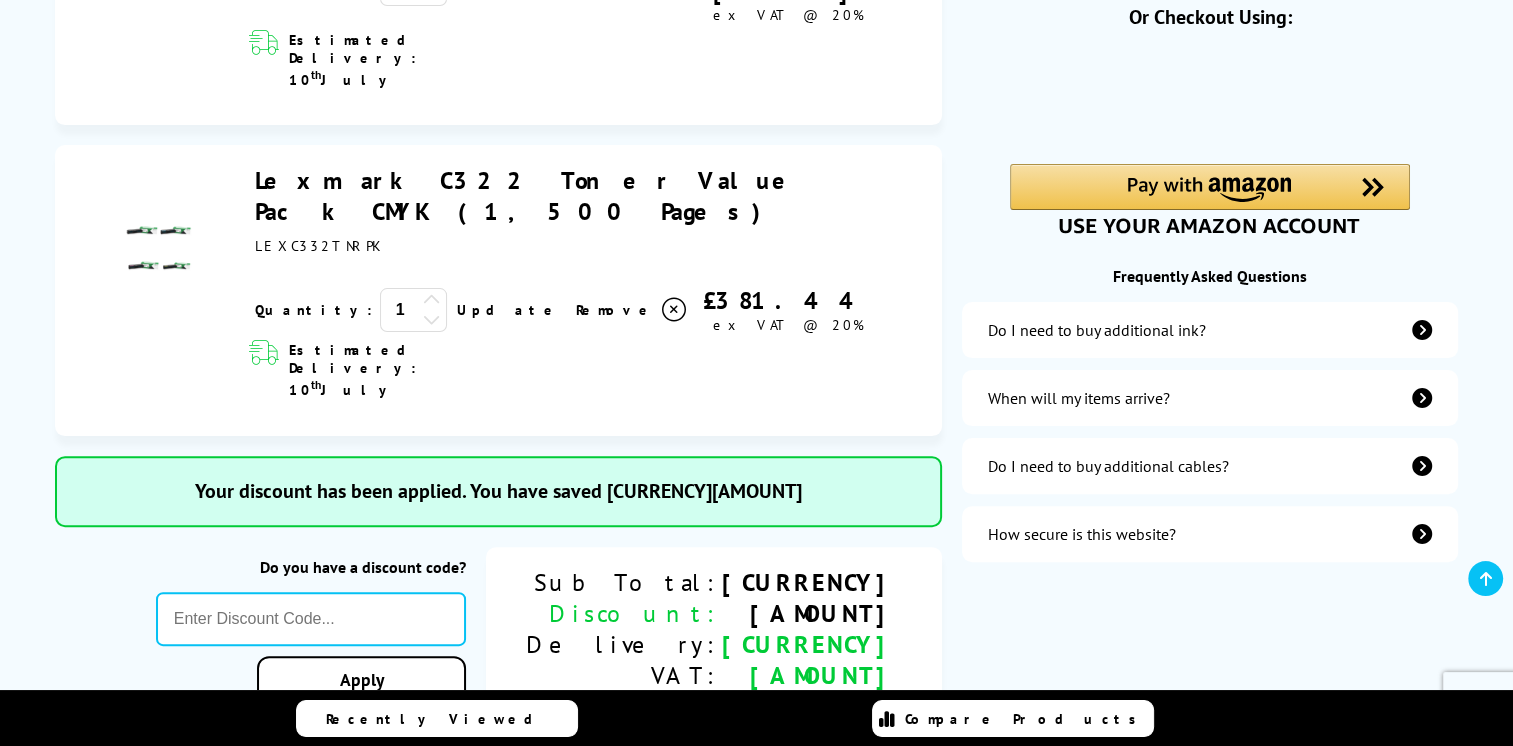 scroll, scrollTop: 100, scrollLeft: 0, axis: vertical 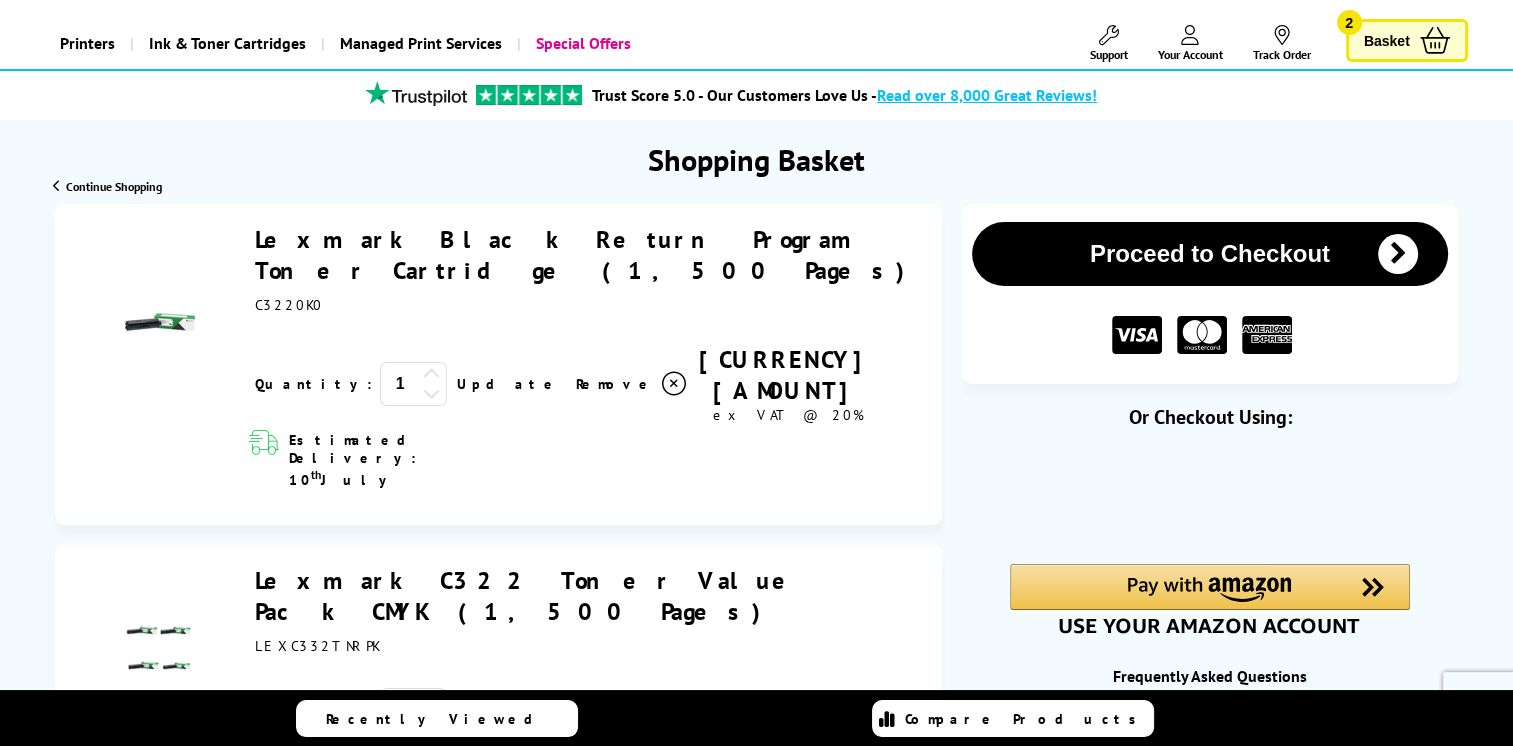 click on "Proceed to Checkout" at bounding box center (1210, 254) 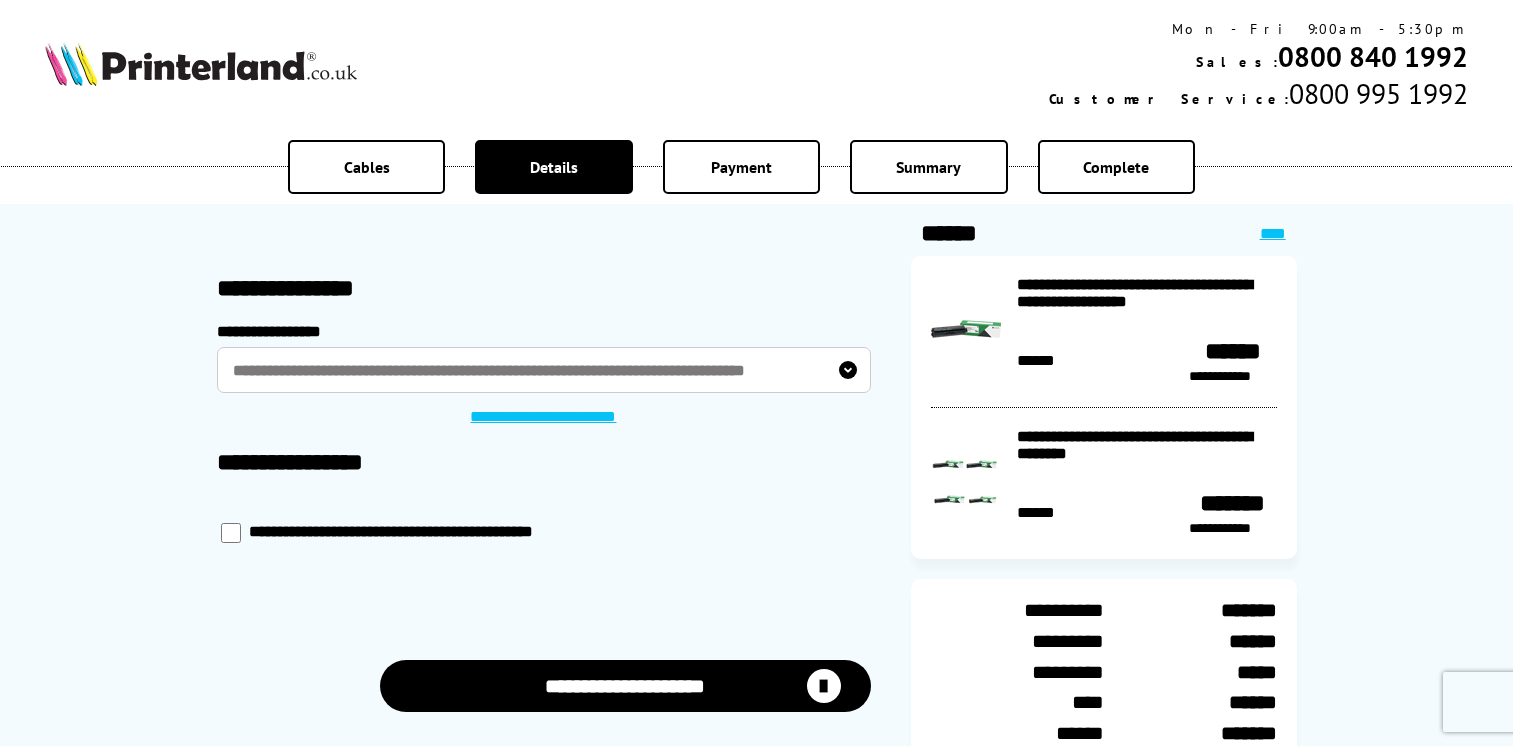 scroll, scrollTop: 0, scrollLeft: 0, axis: both 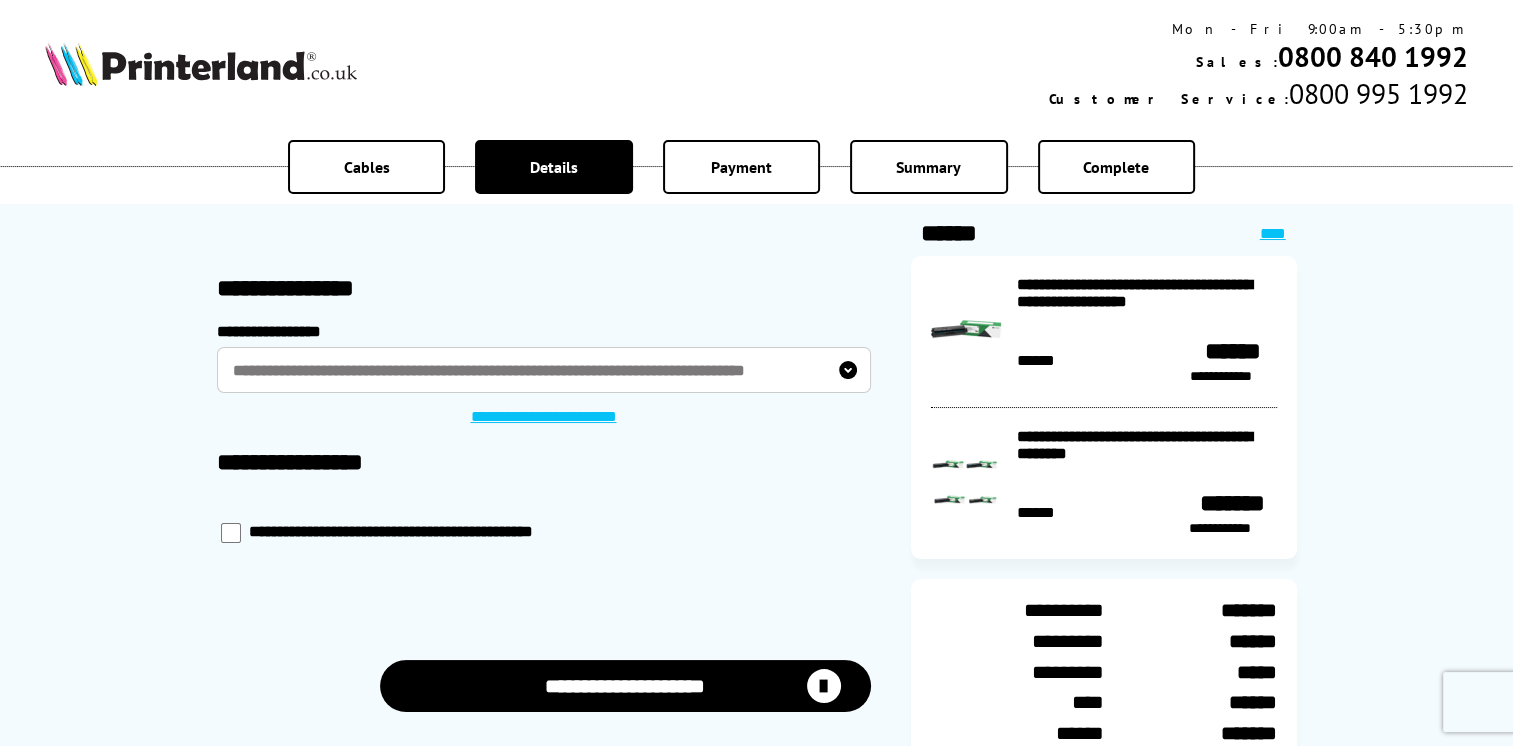 click on "**********" at bounding box center [625, 685] 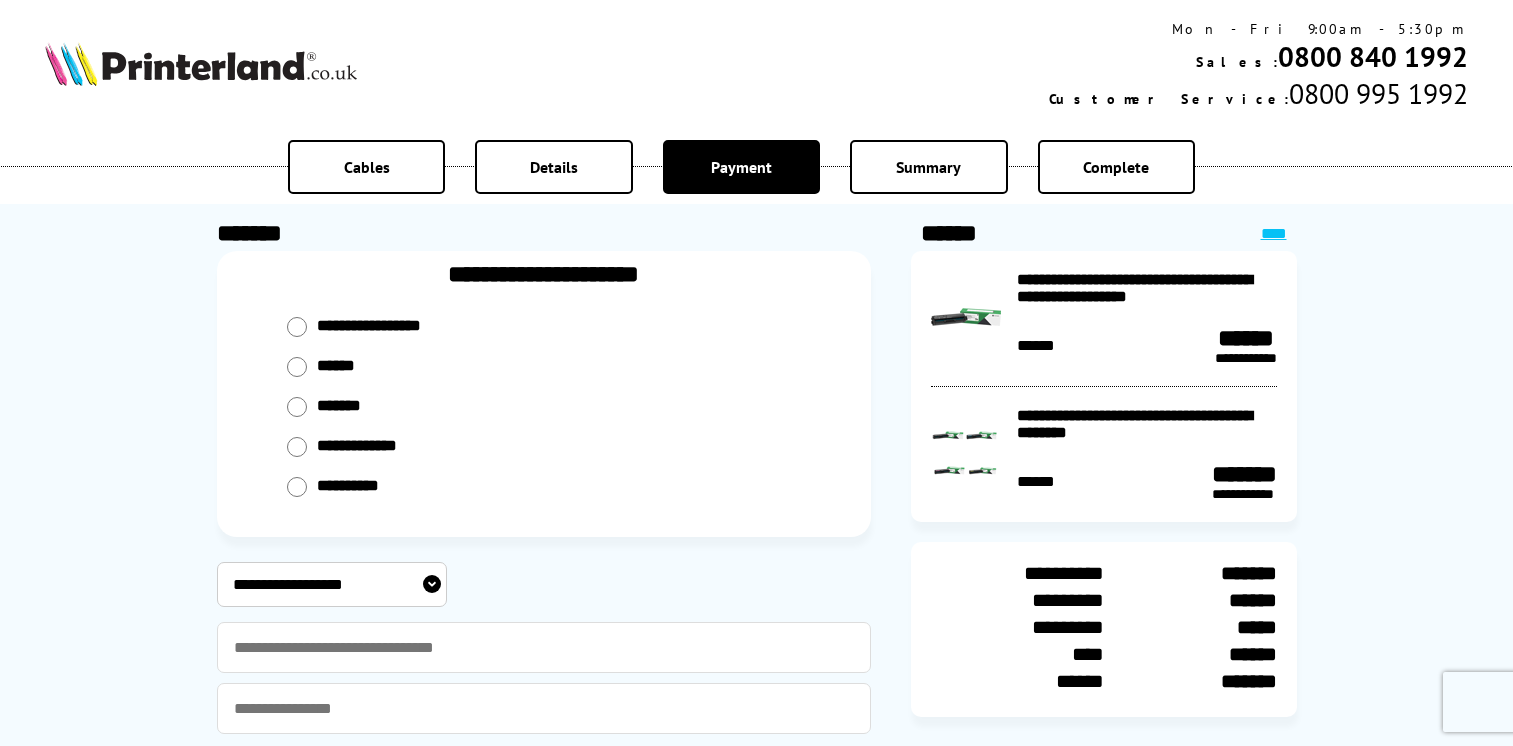 scroll, scrollTop: 0, scrollLeft: 0, axis: both 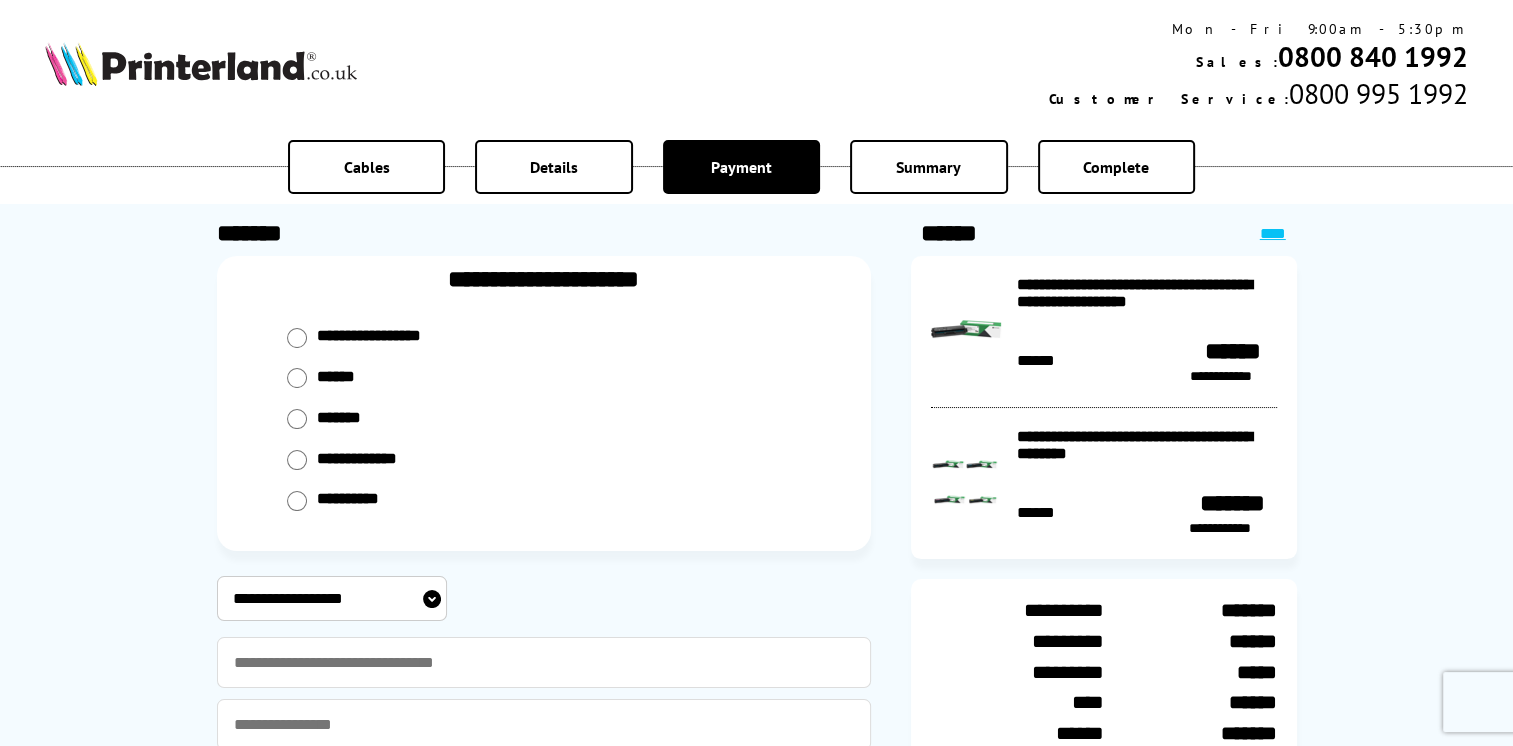 click on "**********" at bounding box center (332, 598) 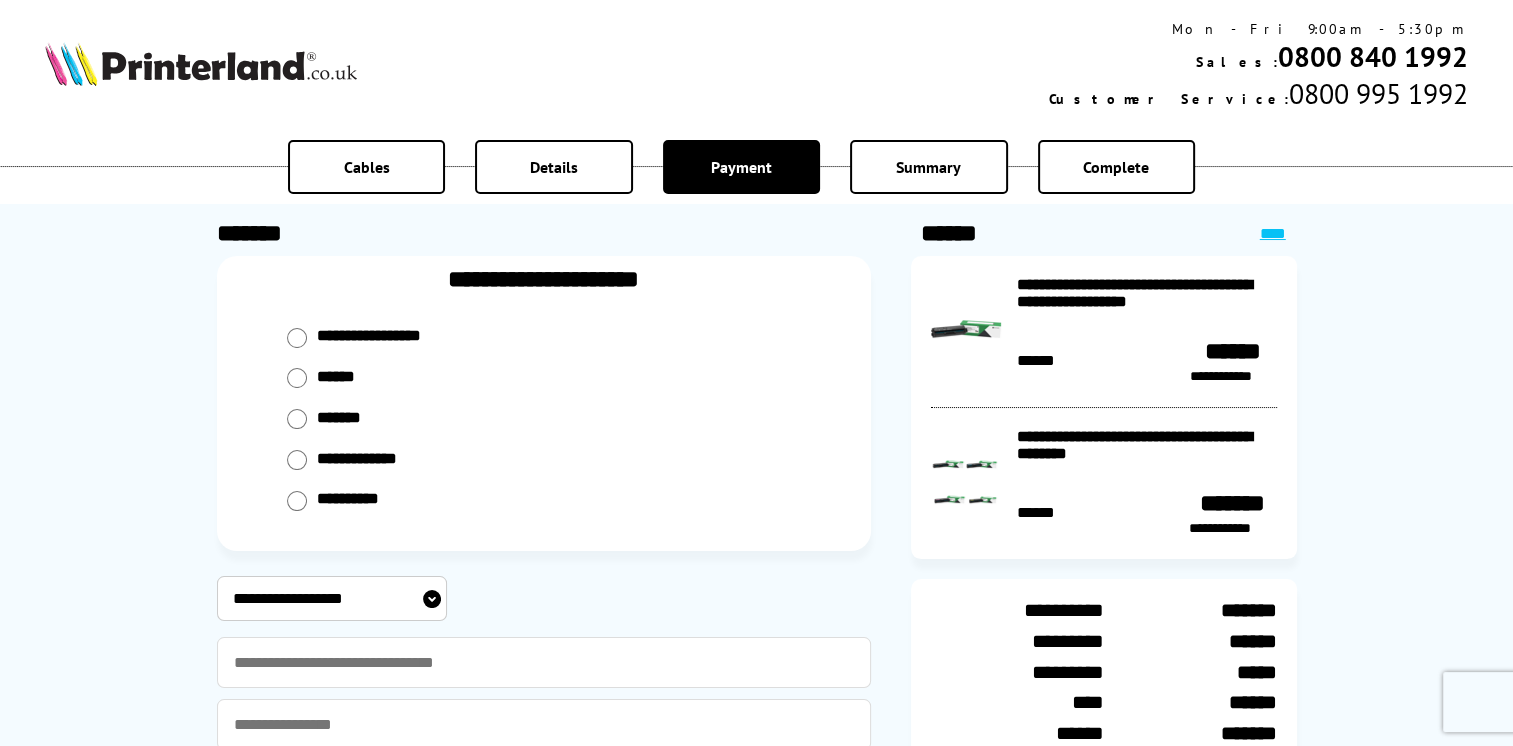 select on "**********" 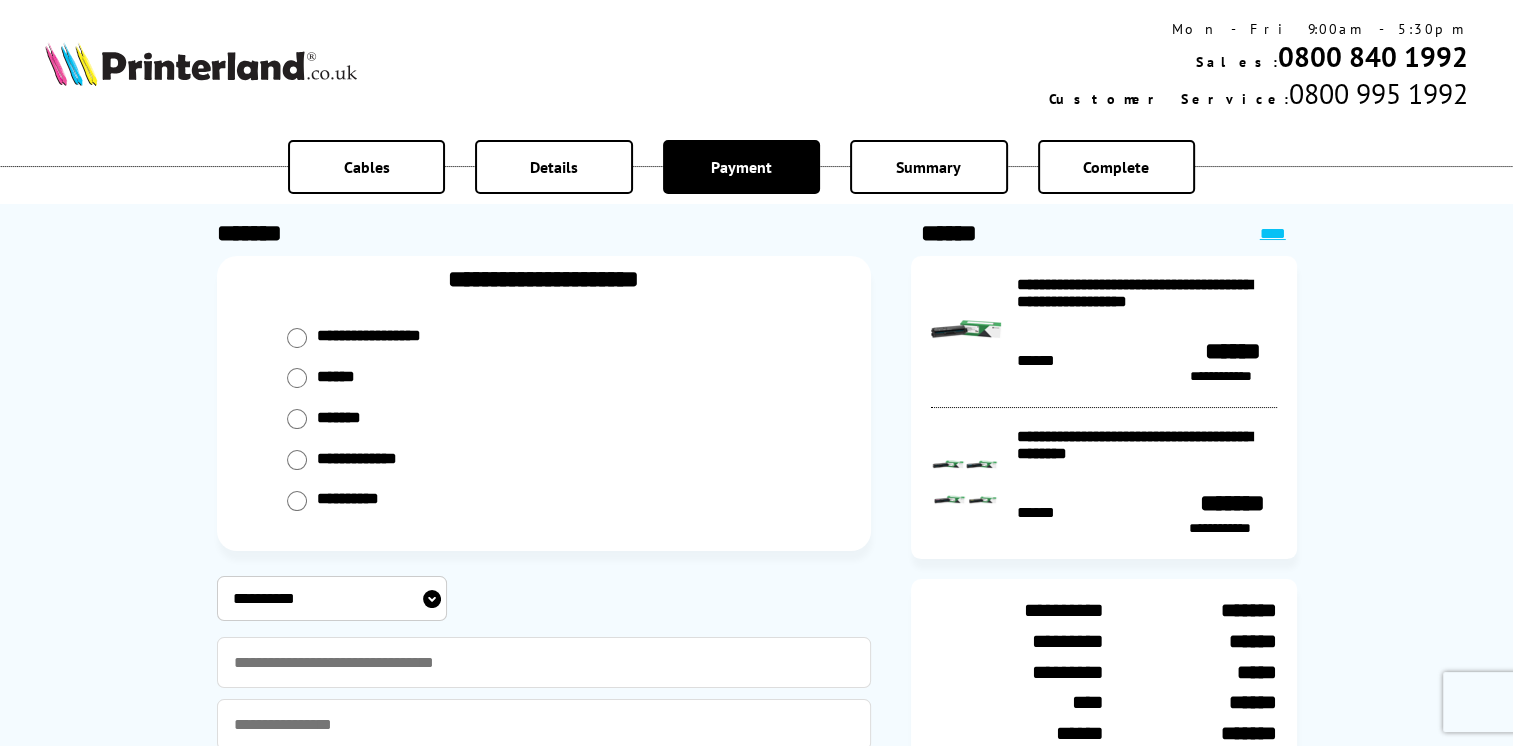 click on "**********" at bounding box center [332, 598] 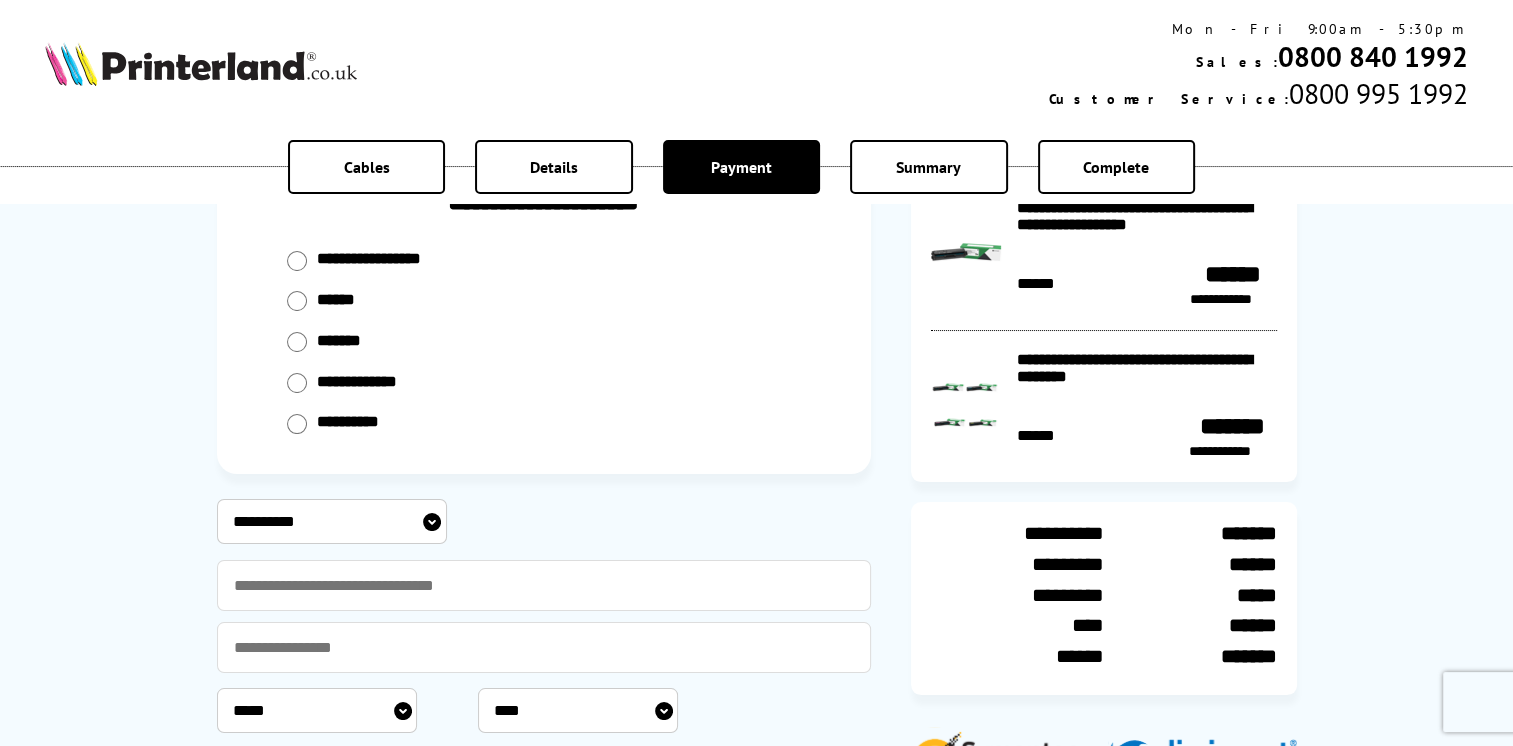 scroll, scrollTop: 200, scrollLeft: 0, axis: vertical 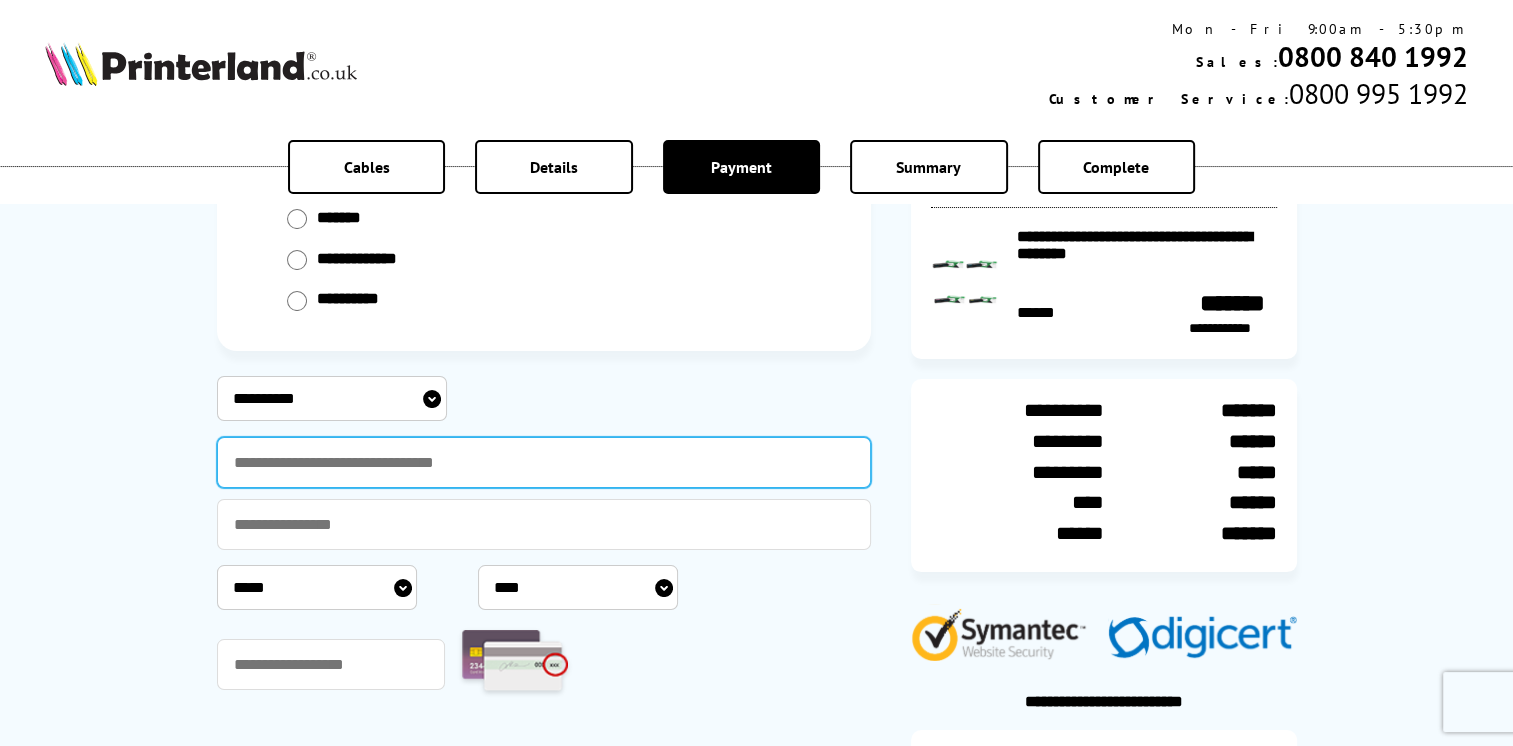 click at bounding box center [544, 462] 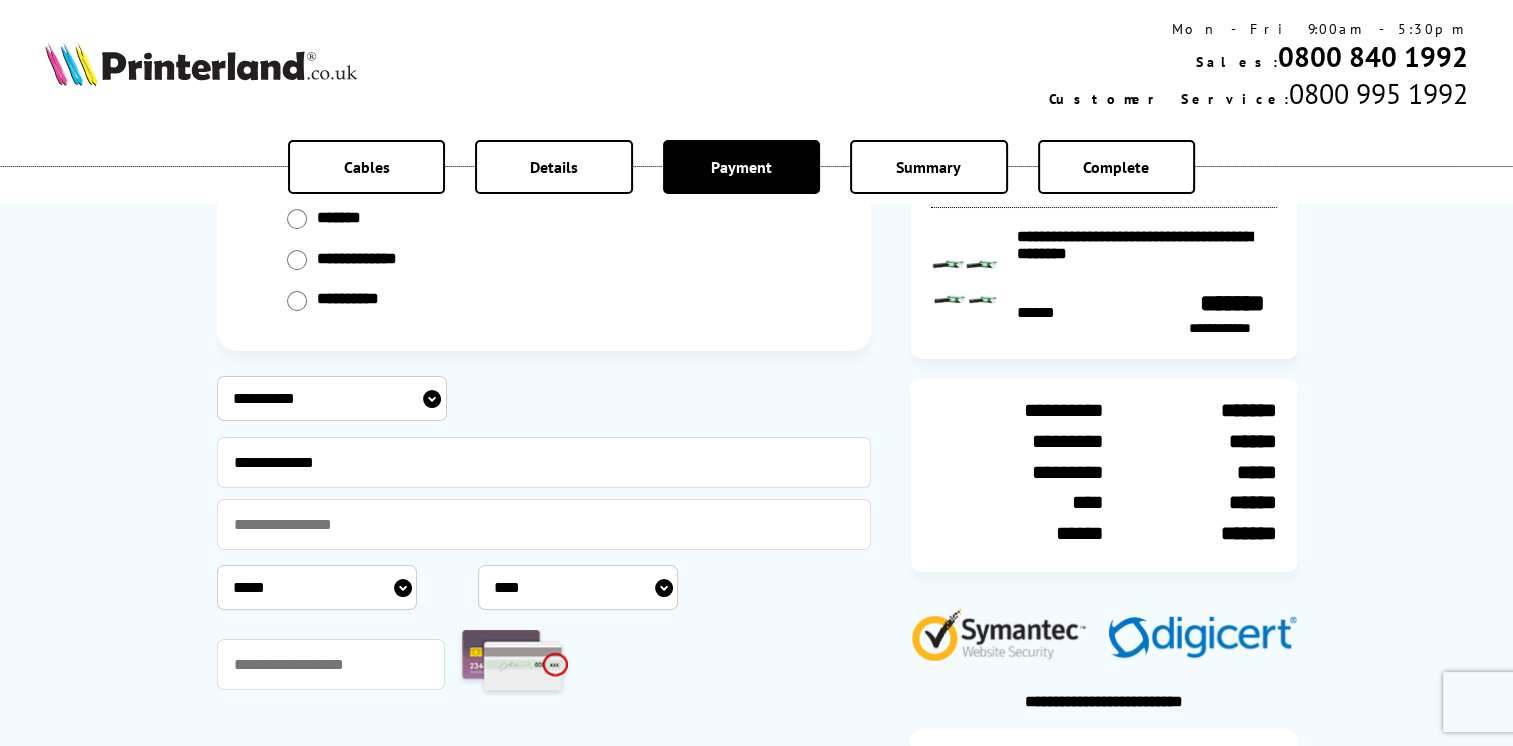 type on "**********" 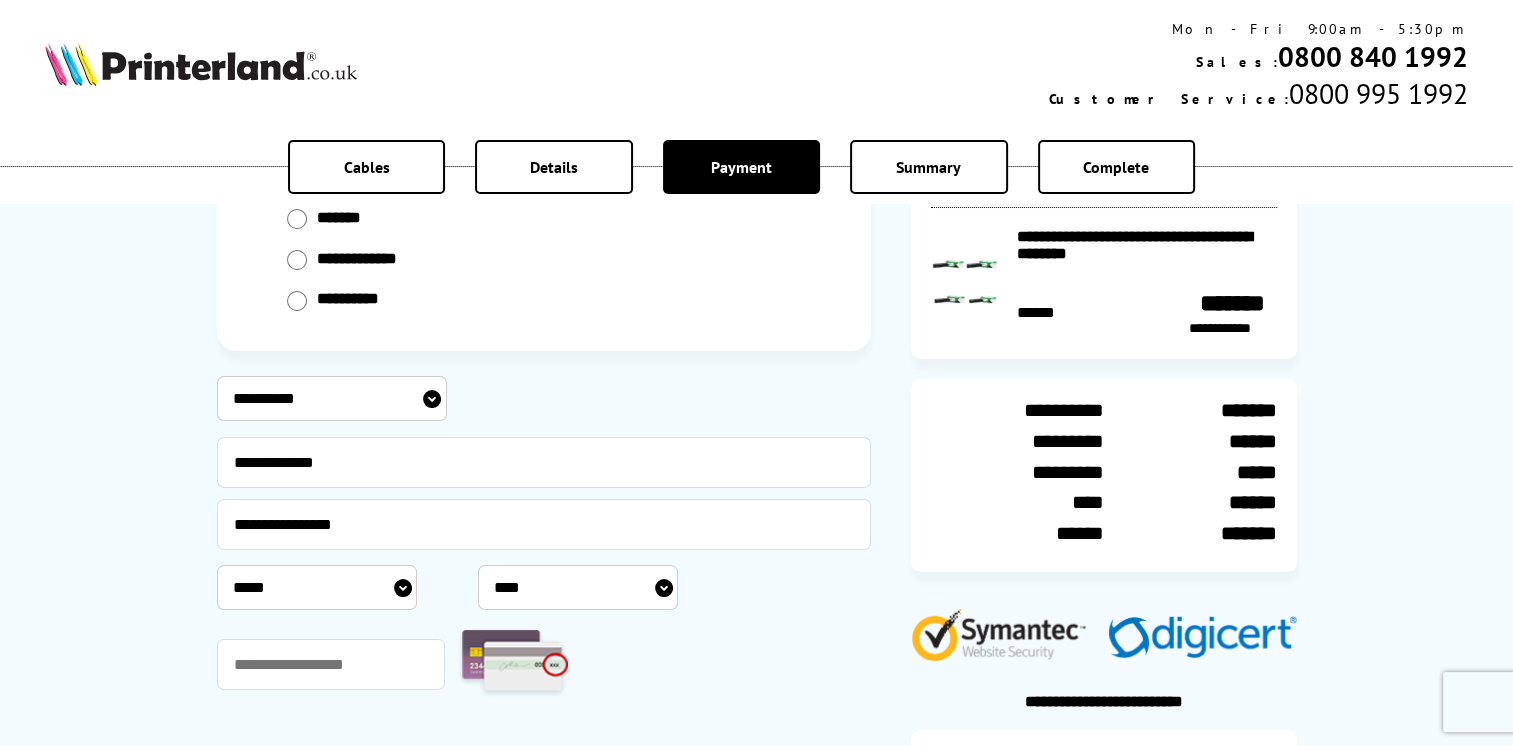 select on "**" 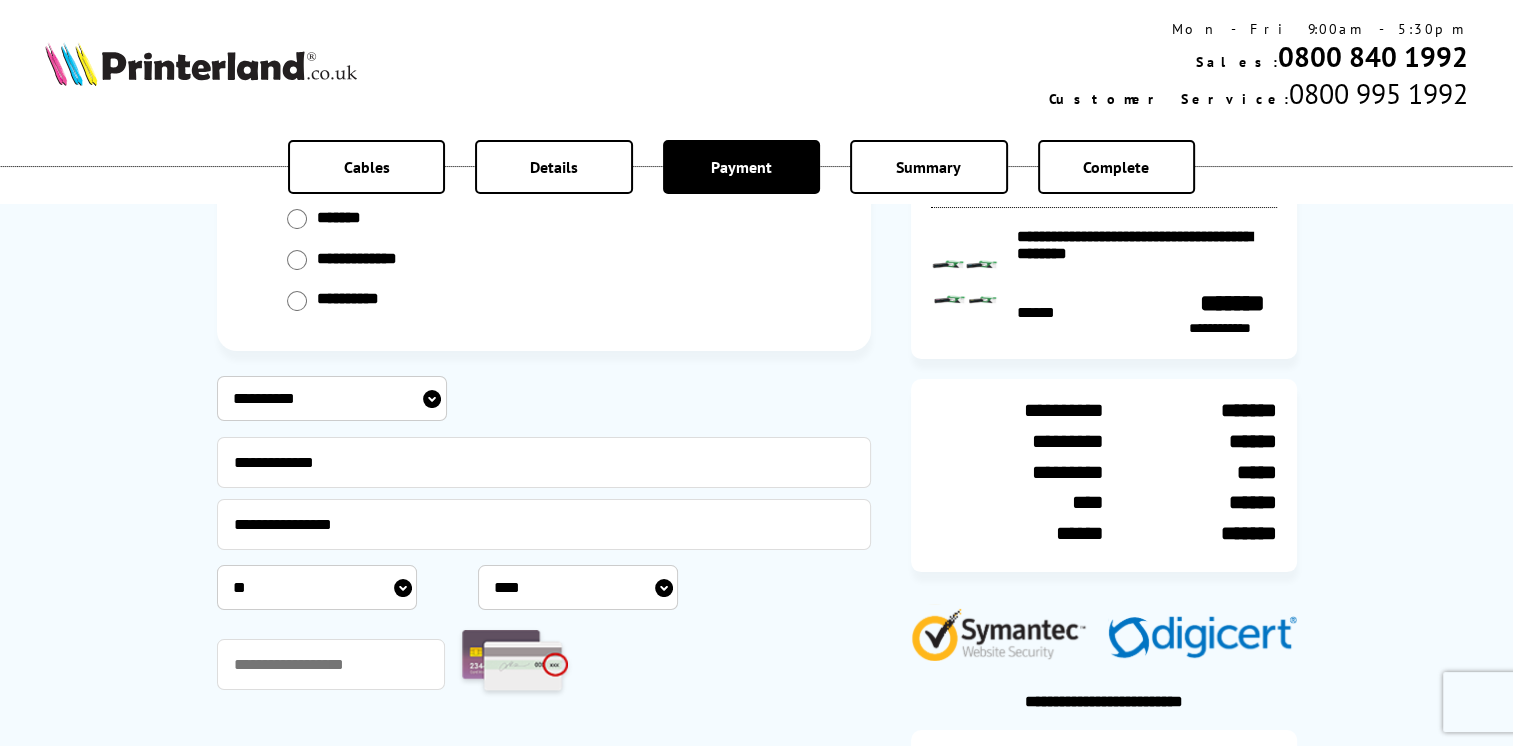 select on "****" 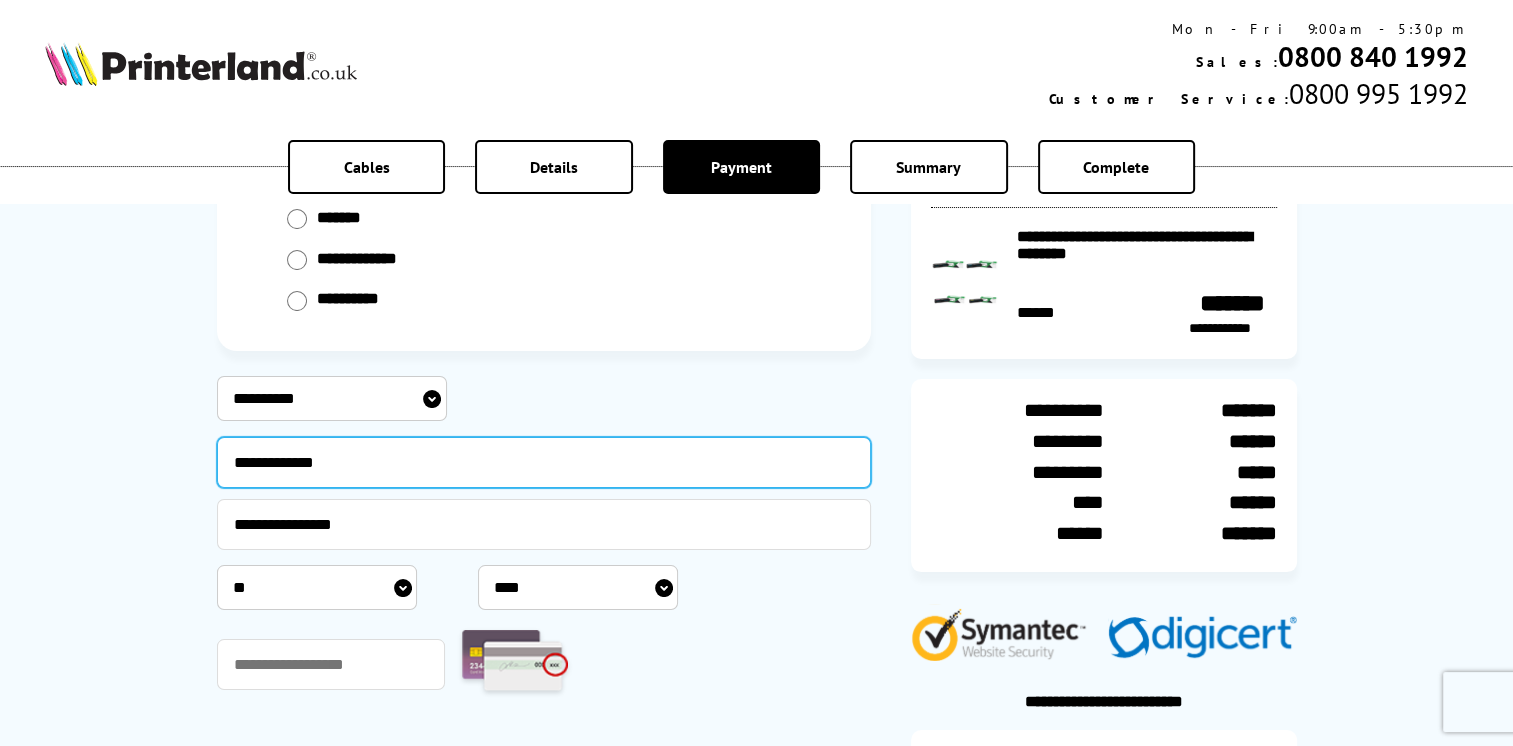 scroll, scrollTop: 400, scrollLeft: 0, axis: vertical 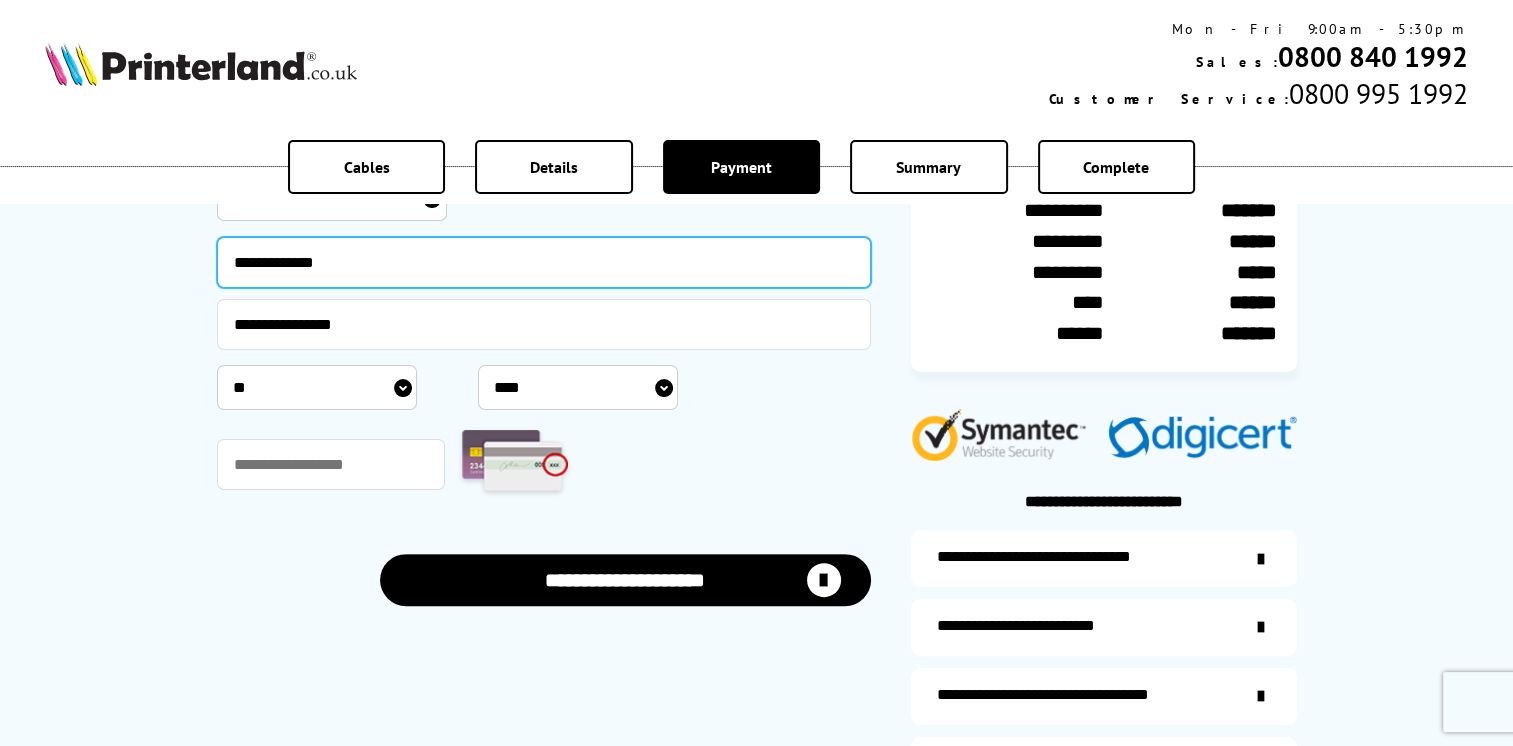 type on "**********" 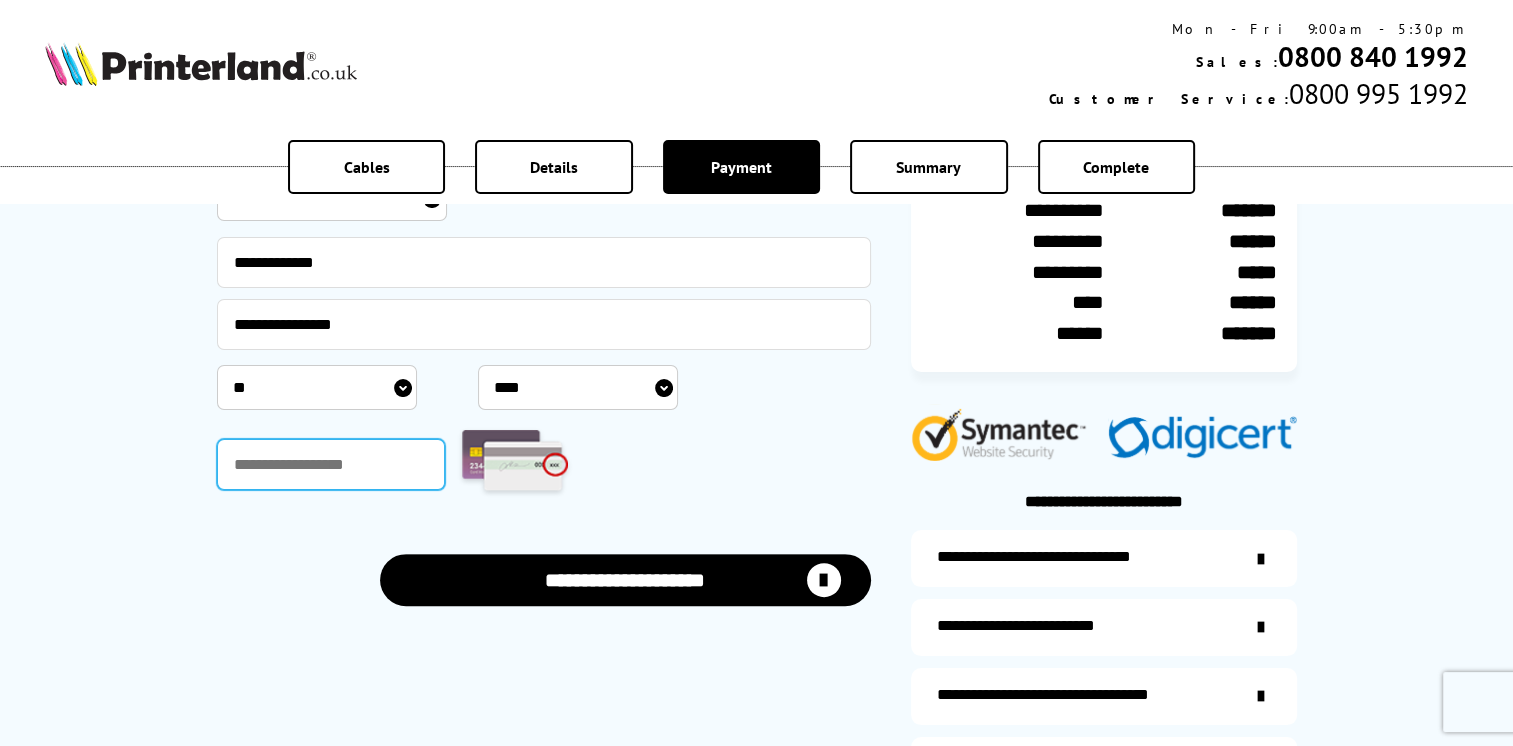 click at bounding box center (331, 464) 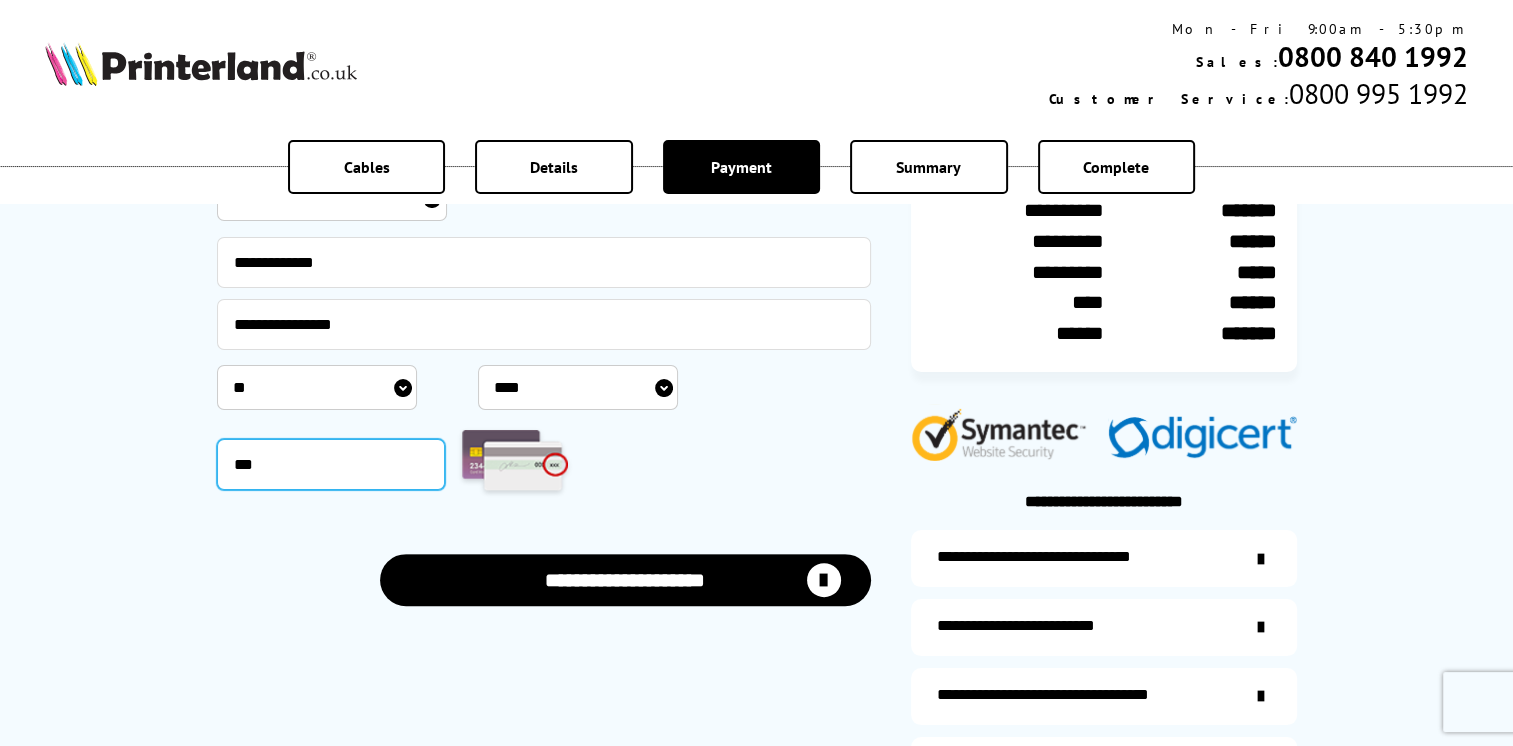 type on "***" 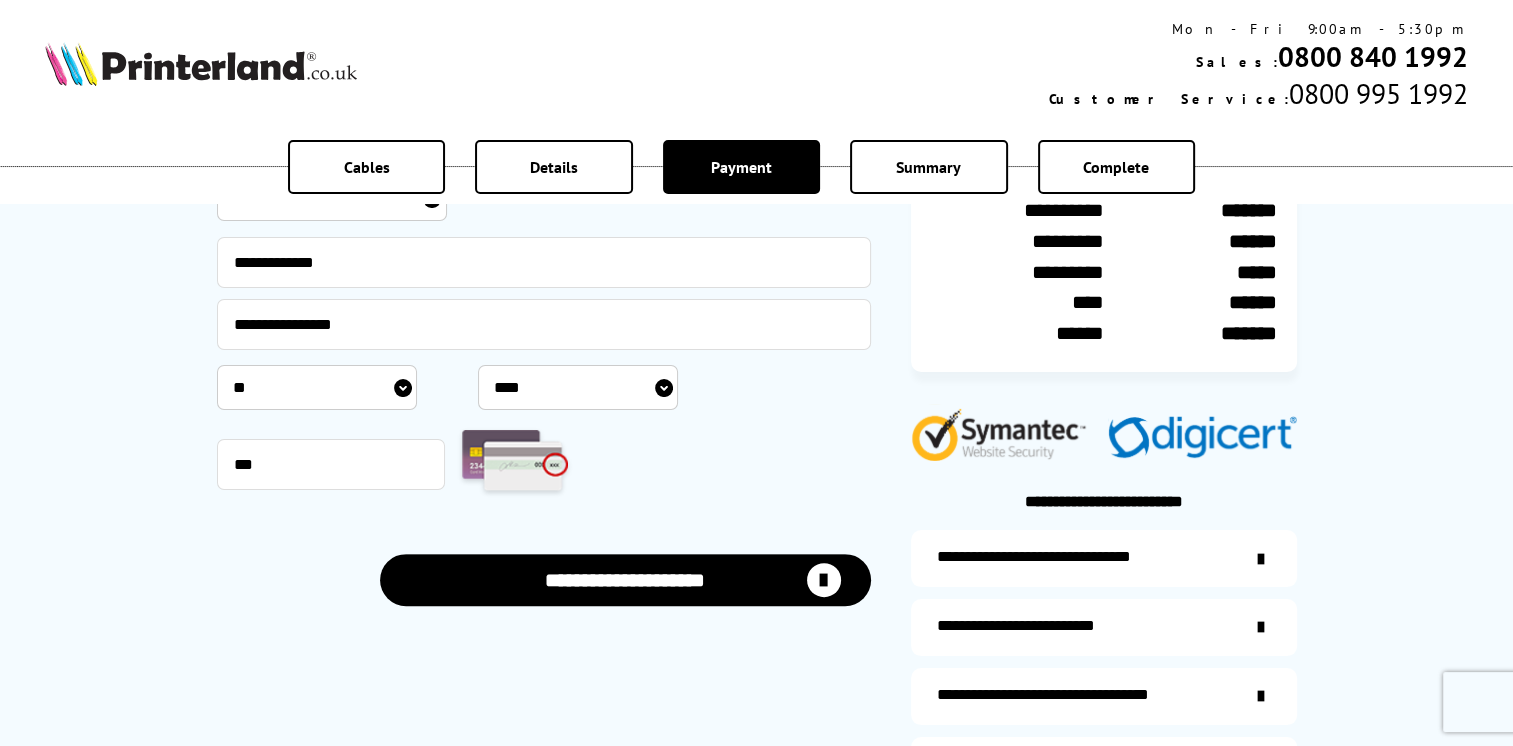 click on "**********" at bounding box center (625, 579) 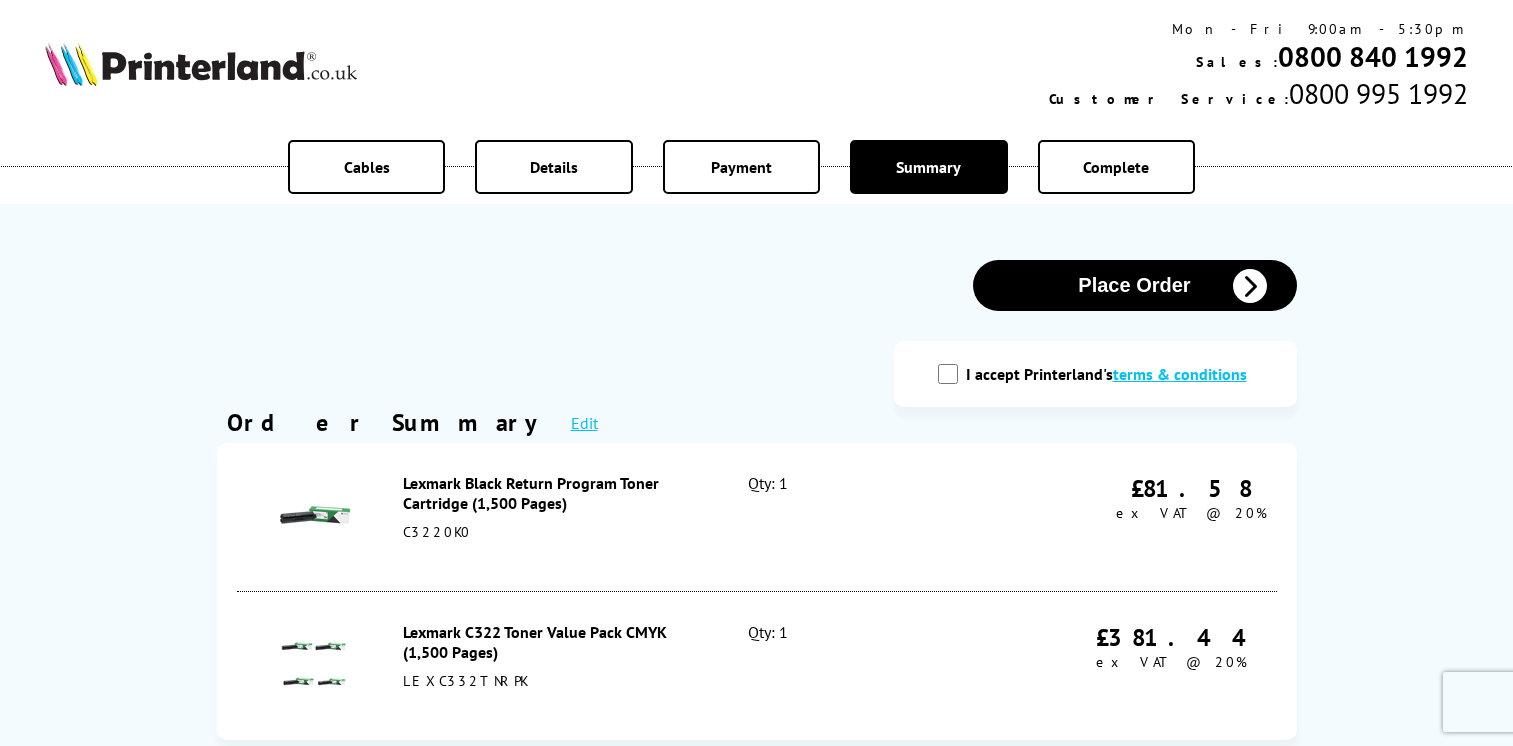 scroll, scrollTop: 0, scrollLeft: 0, axis: both 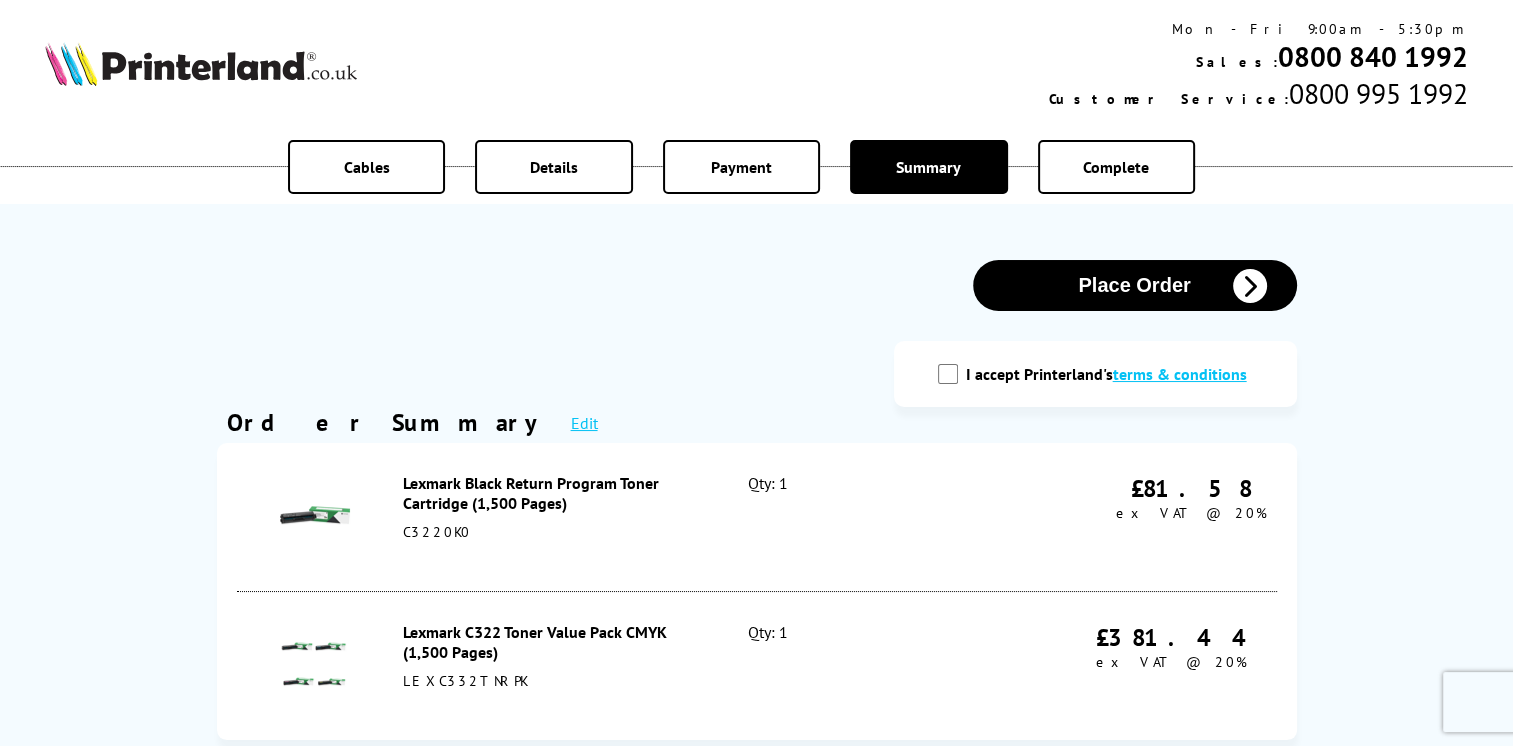 click on "I accept Printerland's  terms & conditions" at bounding box center [948, 374] 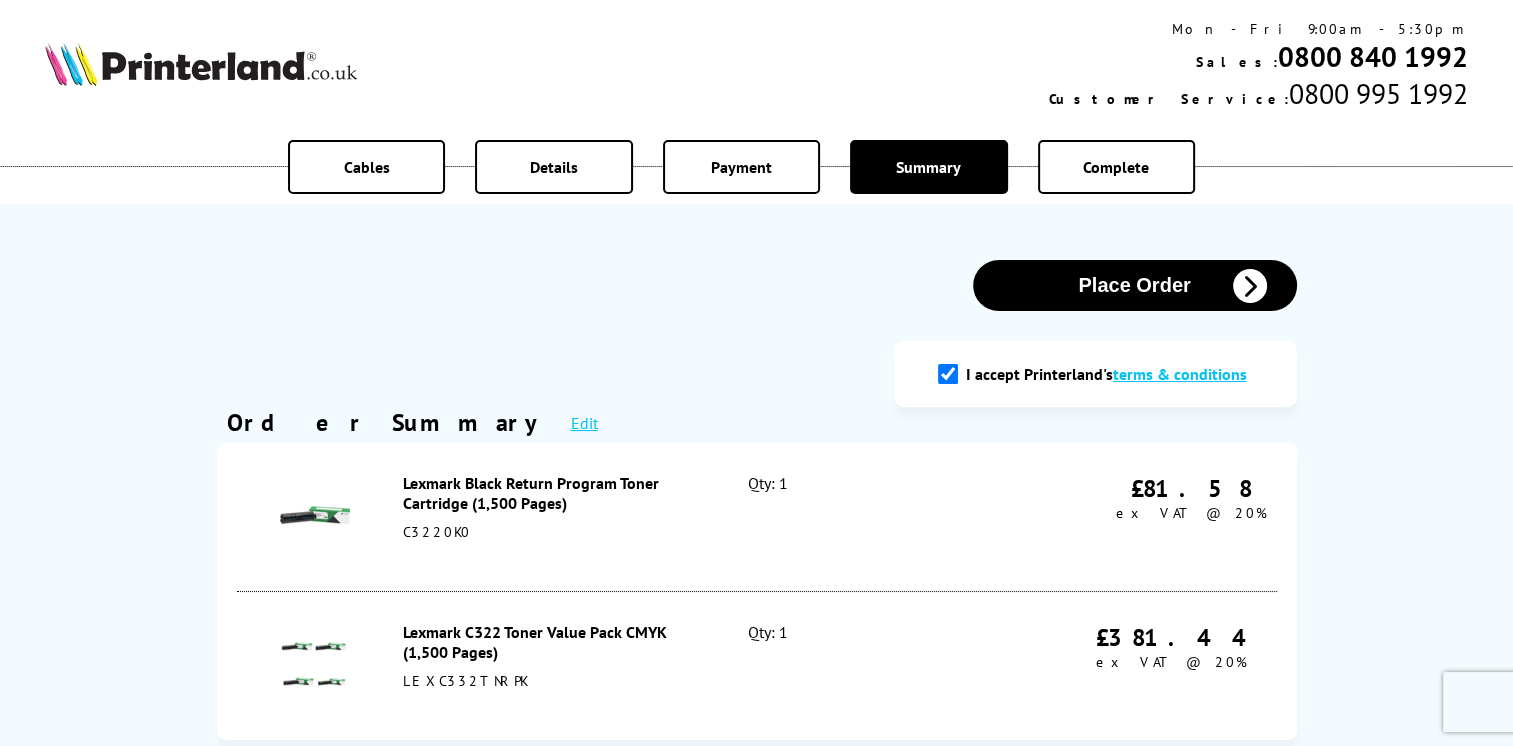 click on "Place Order" at bounding box center (1135, 285) 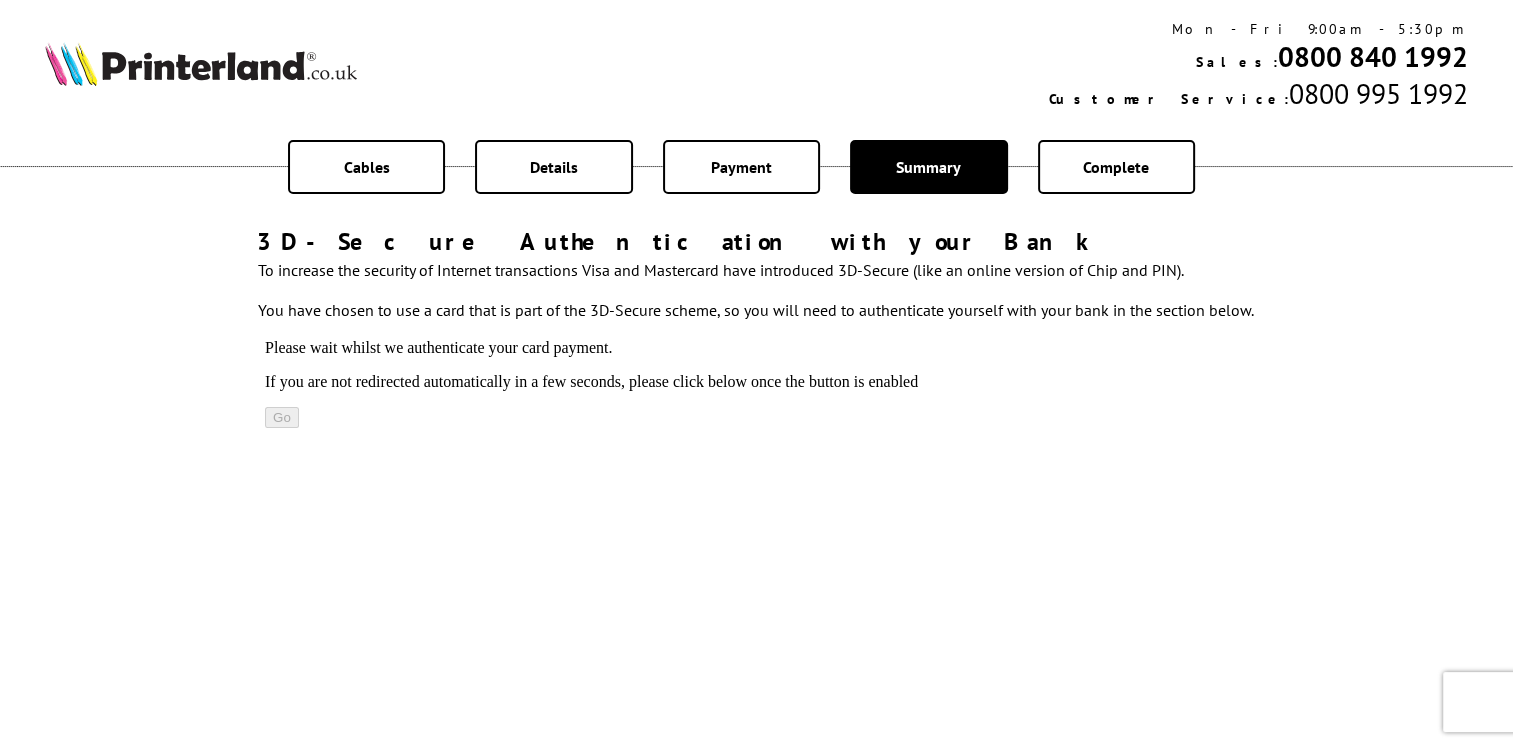 scroll, scrollTop: 0, scrollLeft: 0, axis: both 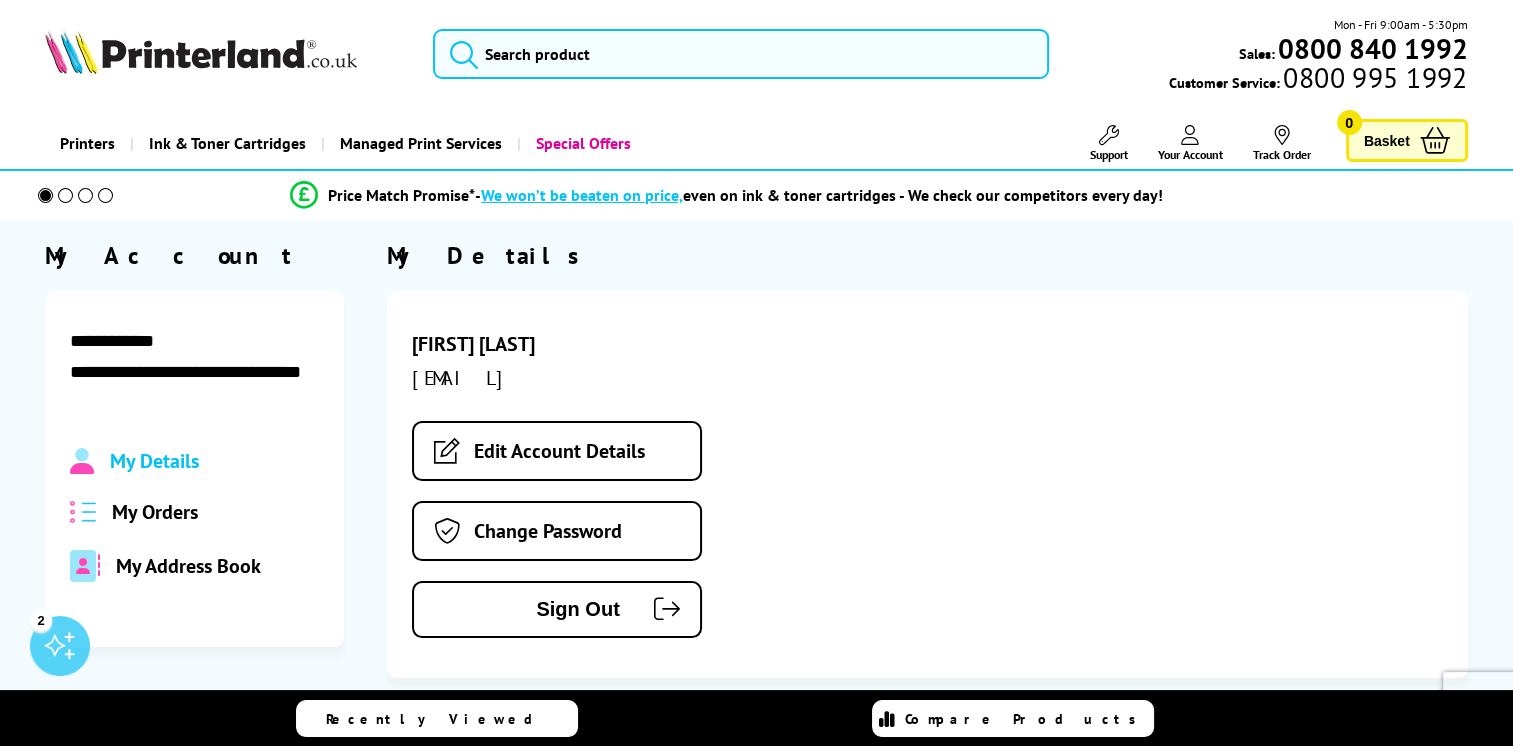 click on "My Orders" at bounding box center [155, 512] 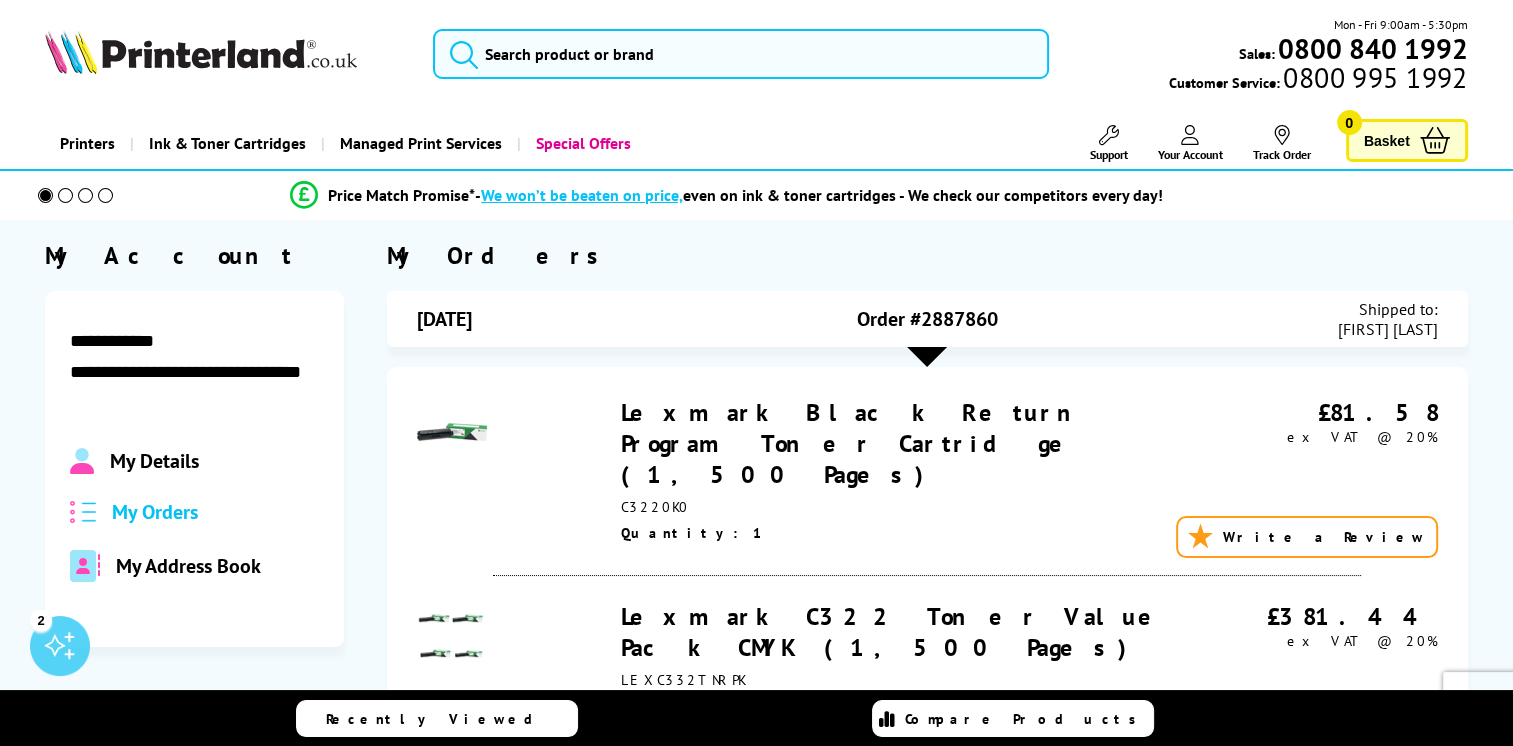 click at bounding box center (1190, 135) 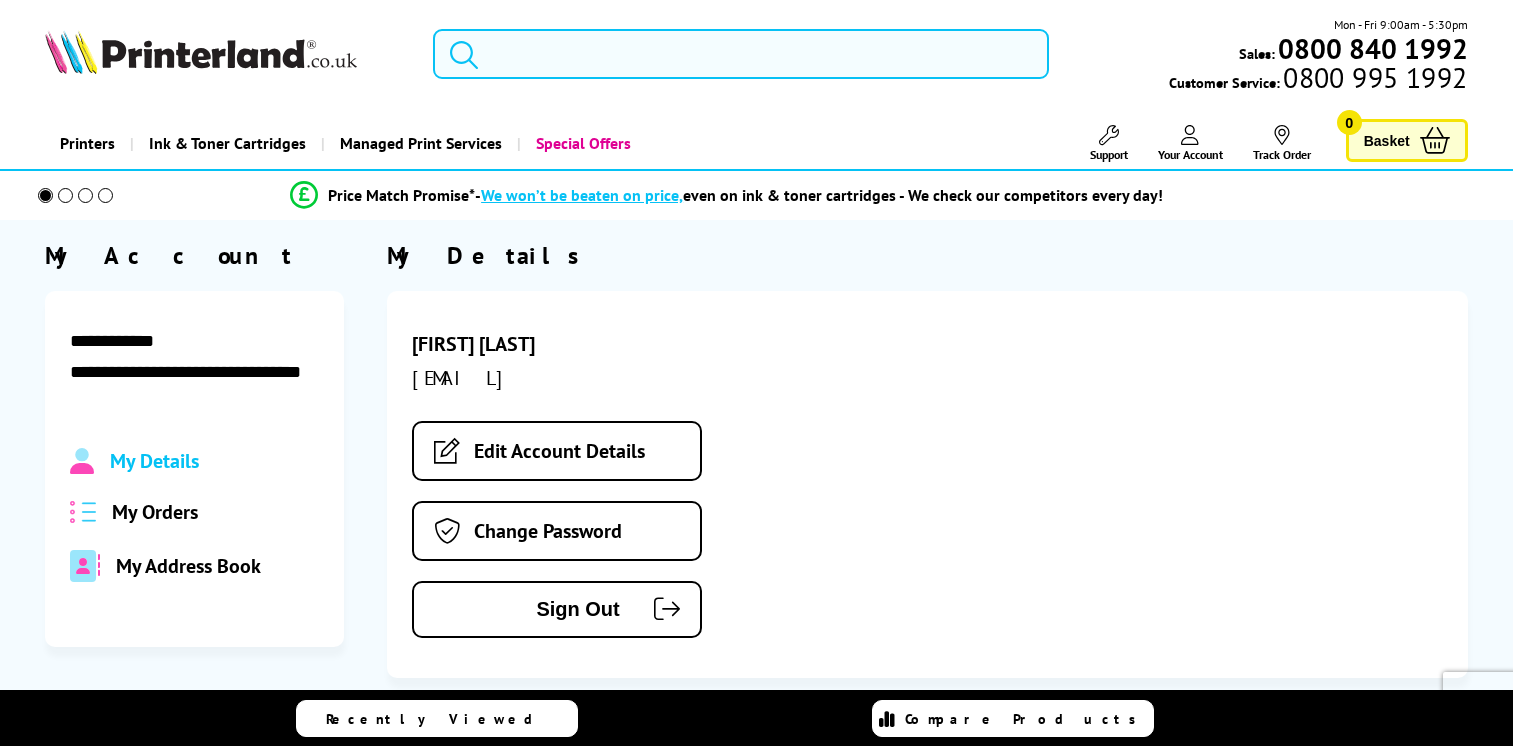 scroll, scrollTop: 0, scrollLeft: 0, axis: both 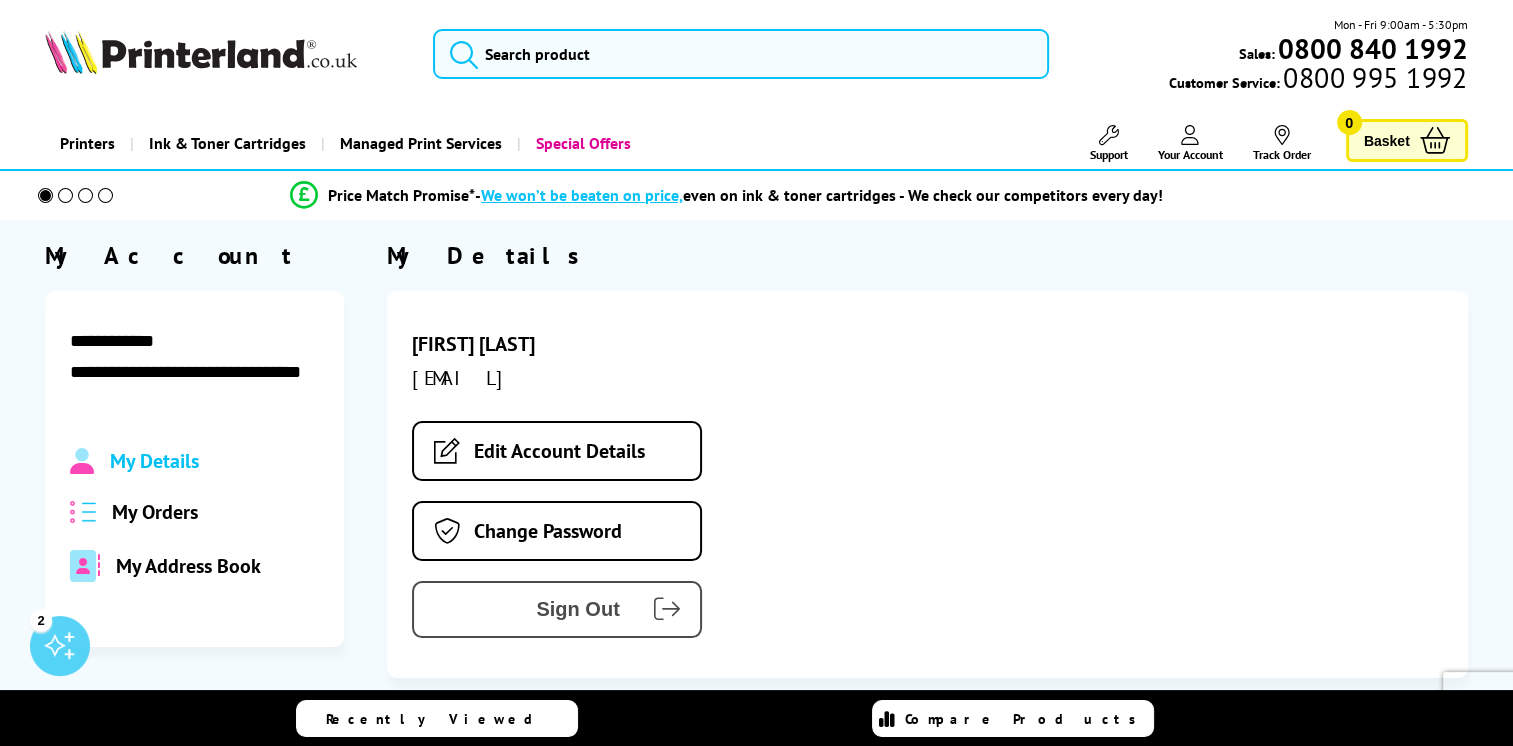 click on "Sign Out" at bounding box center (532, 609) 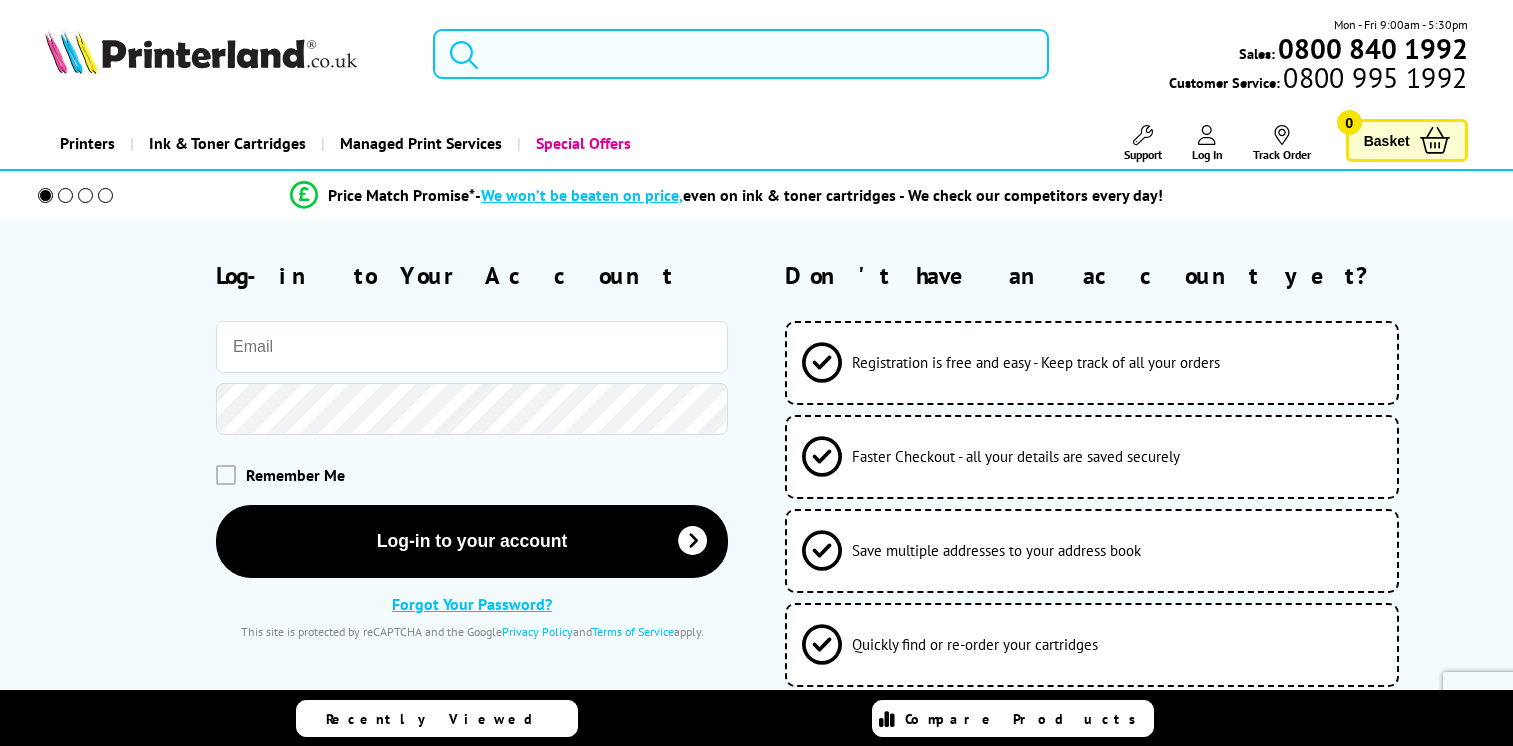 scroll, scrollTop: 0, scrollLeft: 0, axis: both 